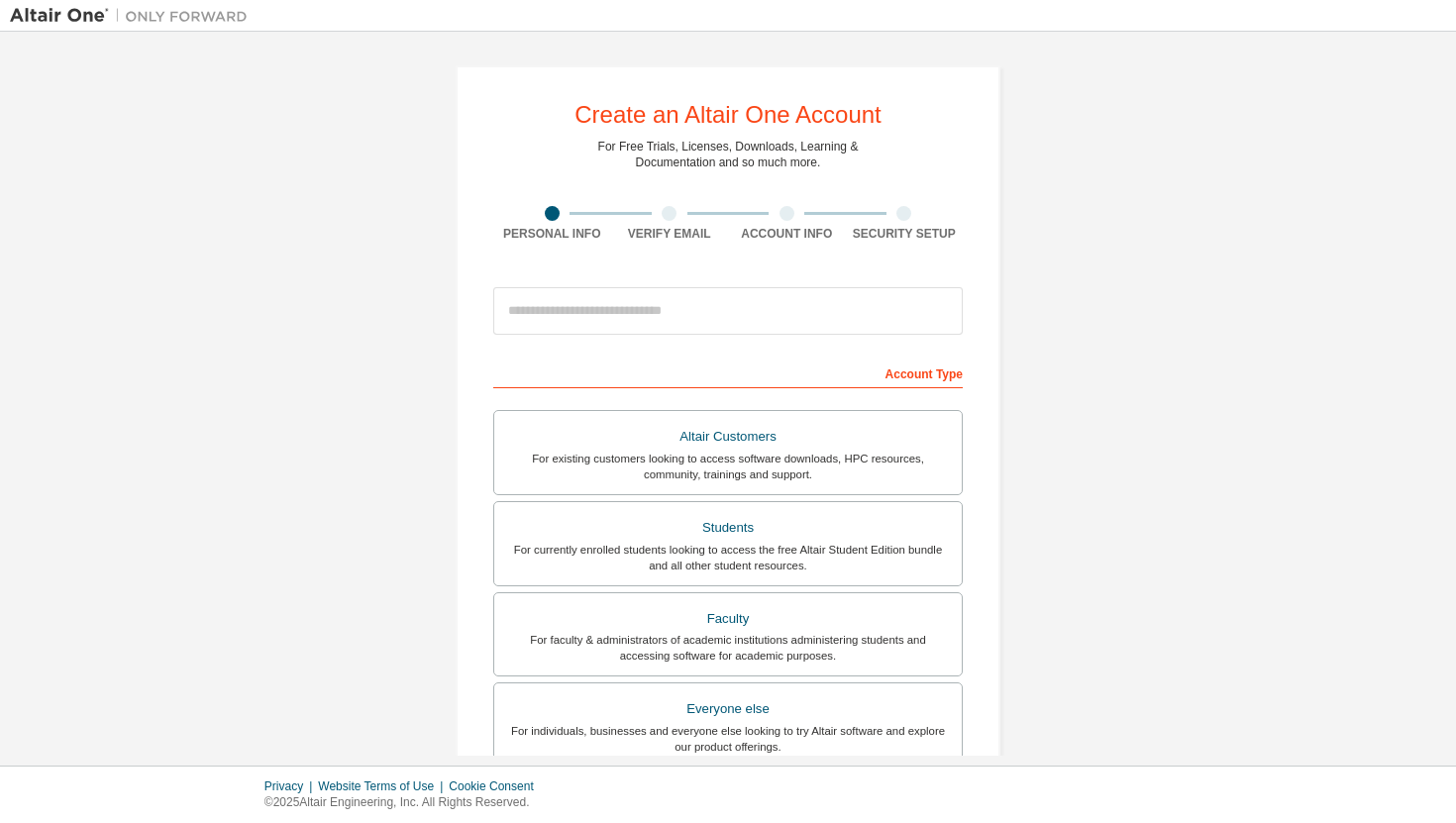 scroll, scrollTop: 0, scrollLeft: 0, axis: both 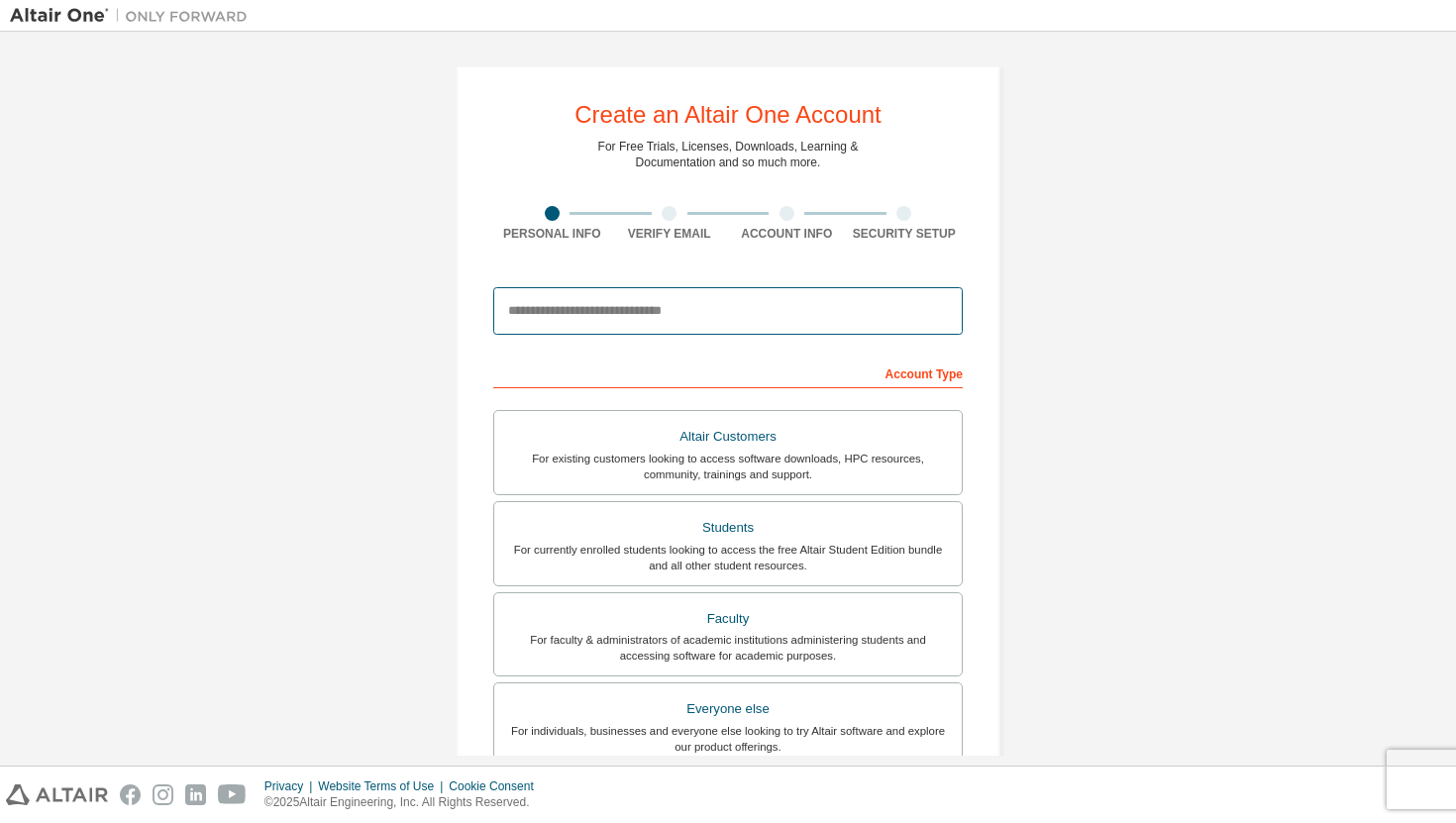click at bounding box center [728, 311] 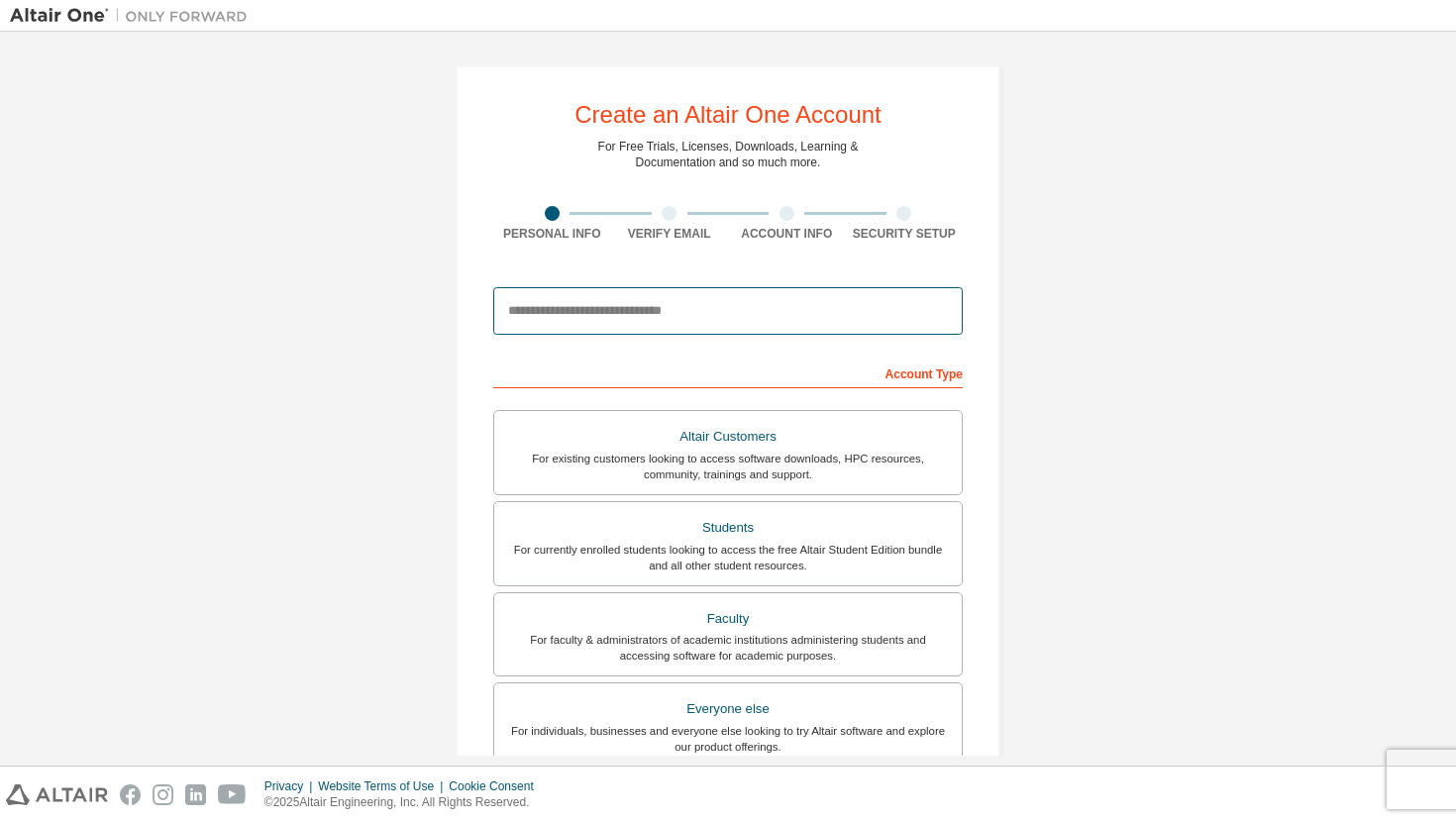 type on "**********" 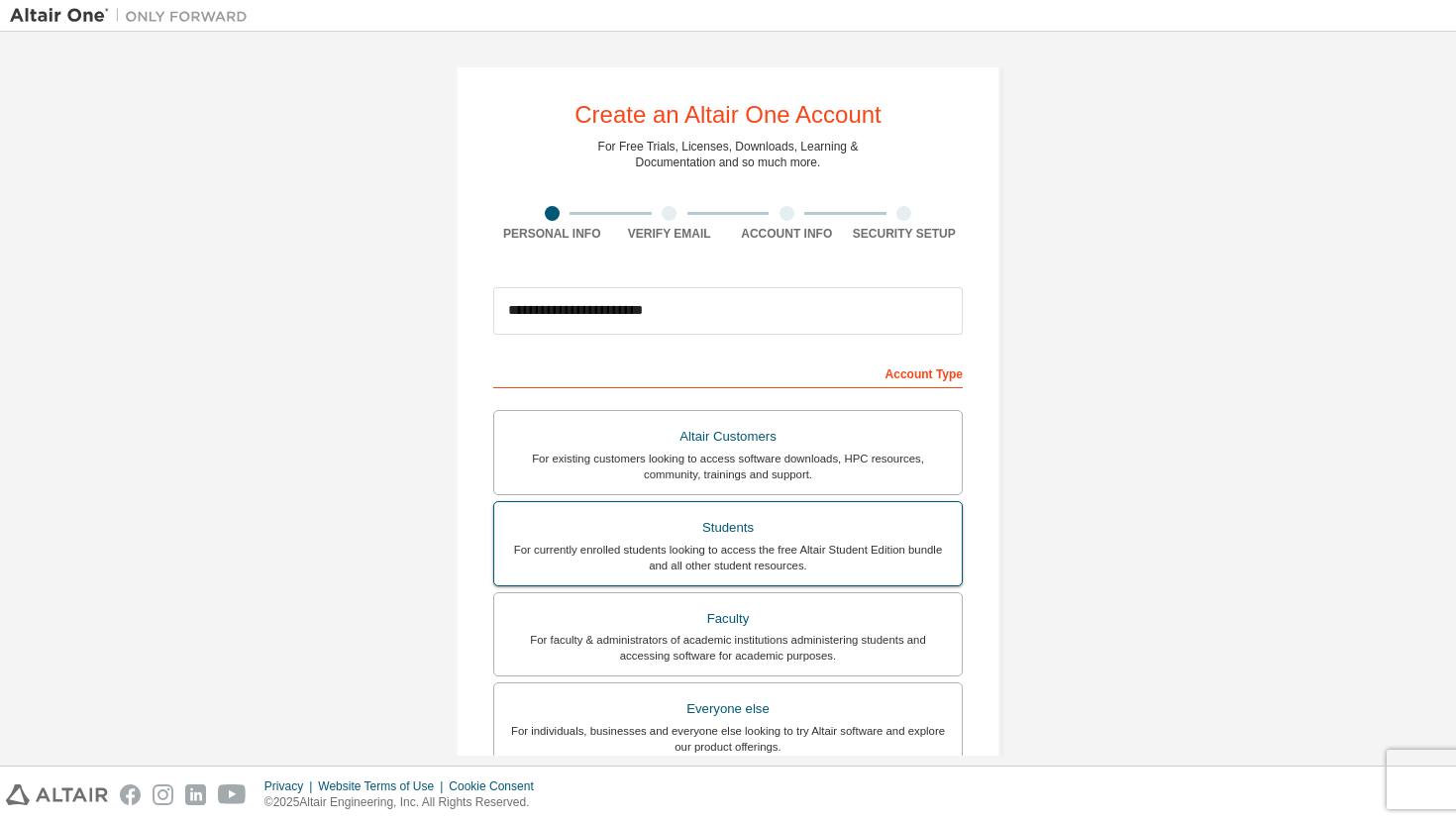 click on "Students" at bounding box center (728, 528) 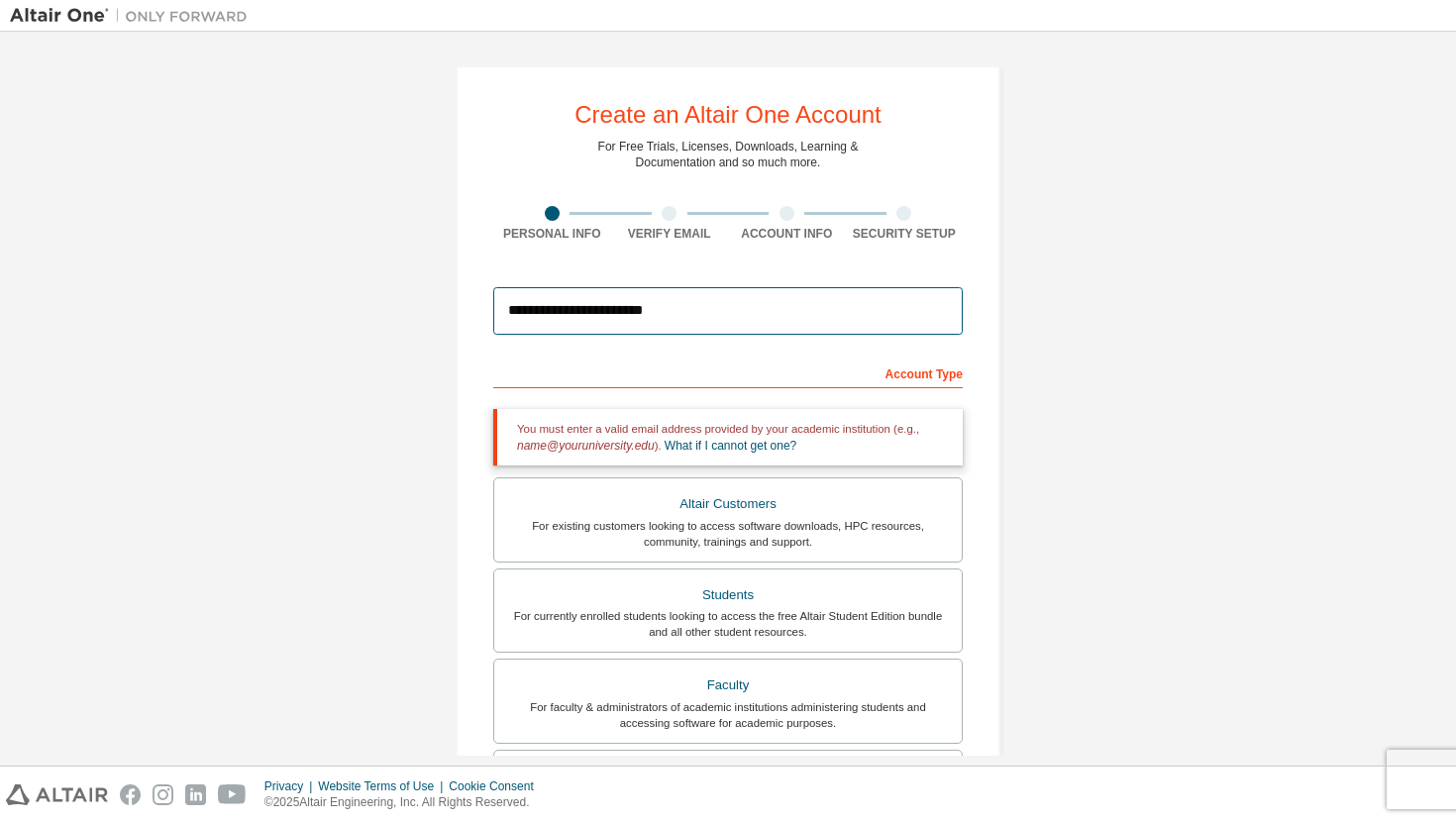 click on "**********" at bounding box center [728, 311] 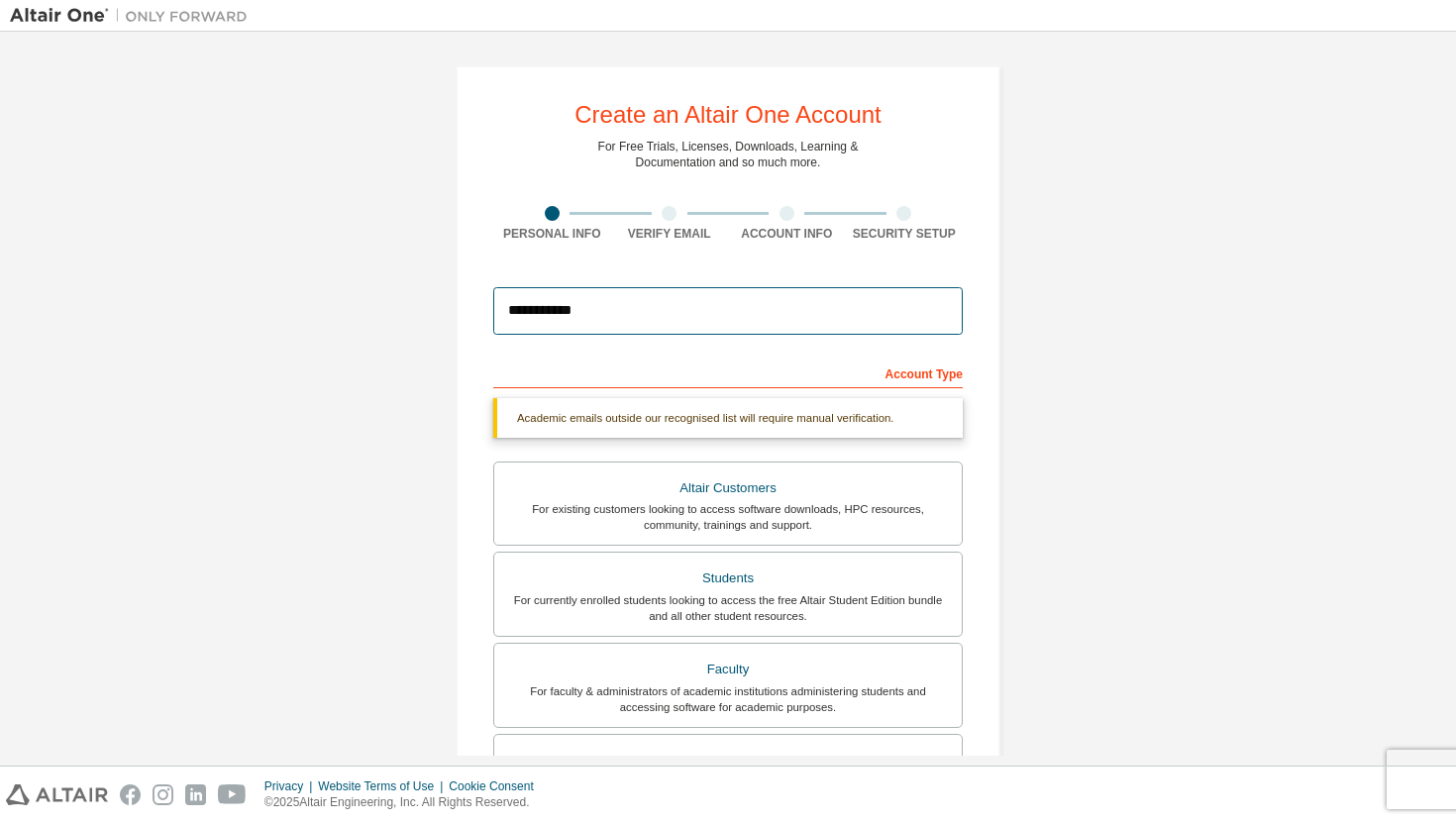 type on "**********" 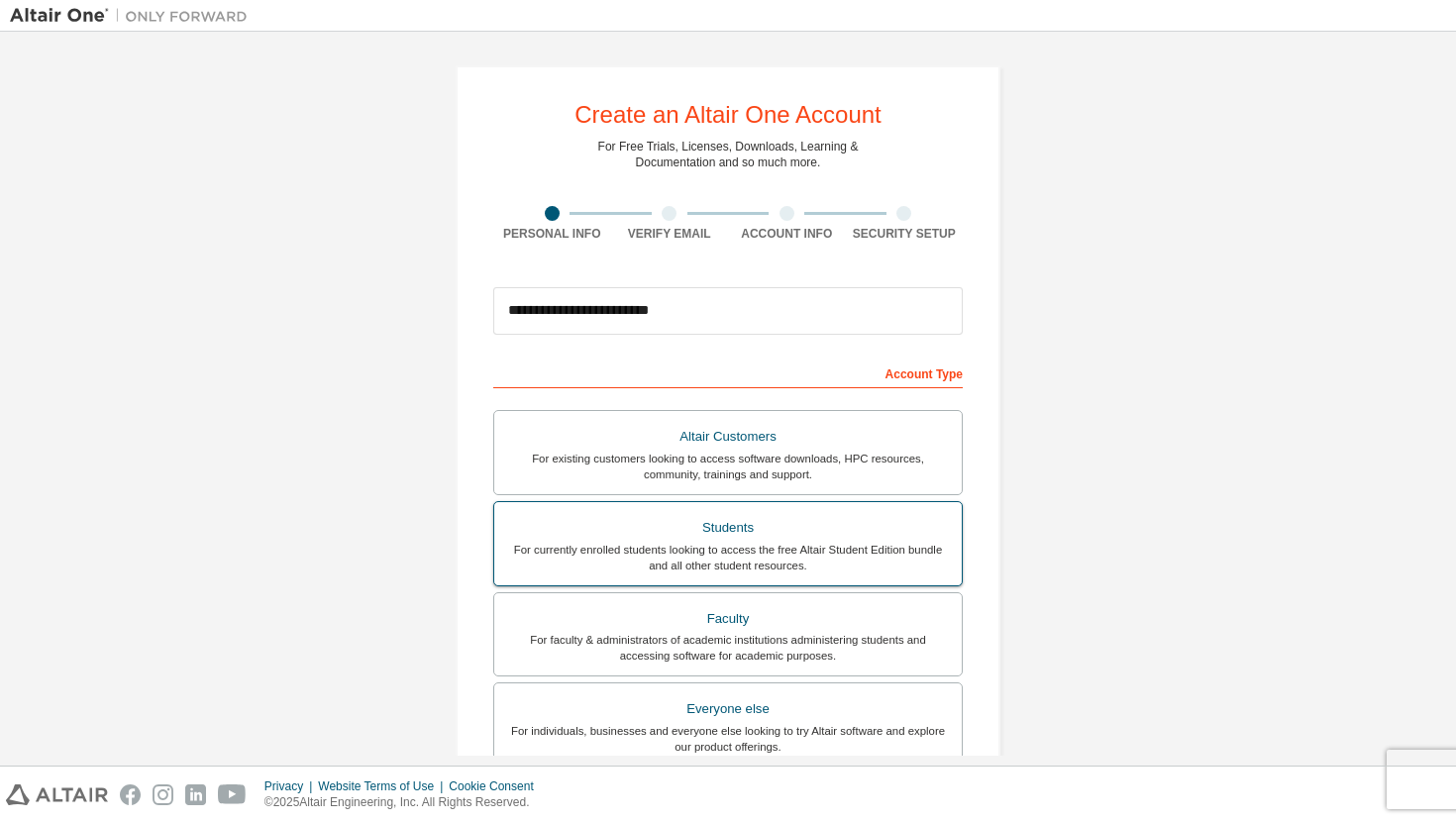 click on "Students" at bounding box center [728, 528] 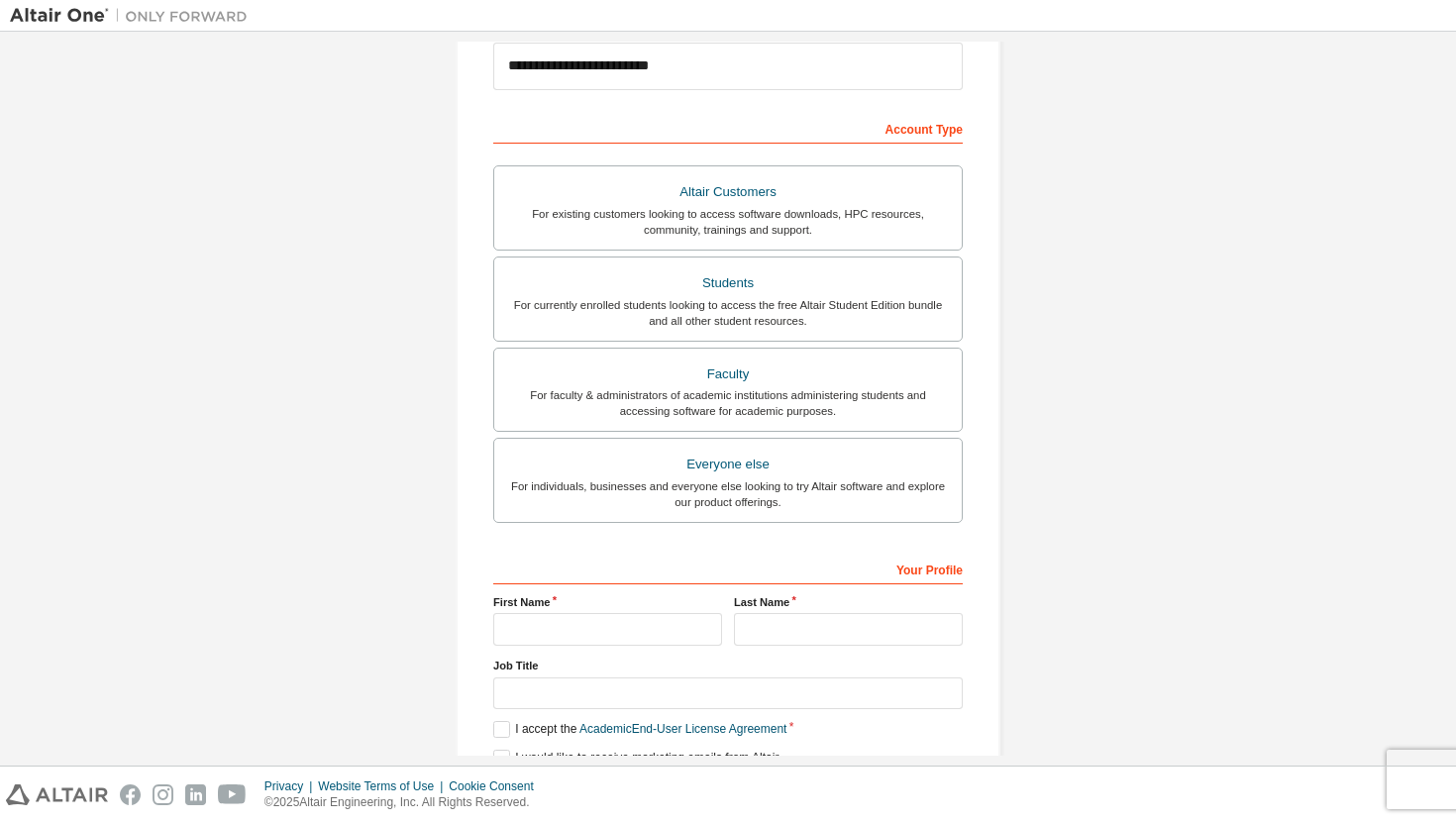 scroll, scrollTop: 335, scrollLeft: 0, axis: vertical 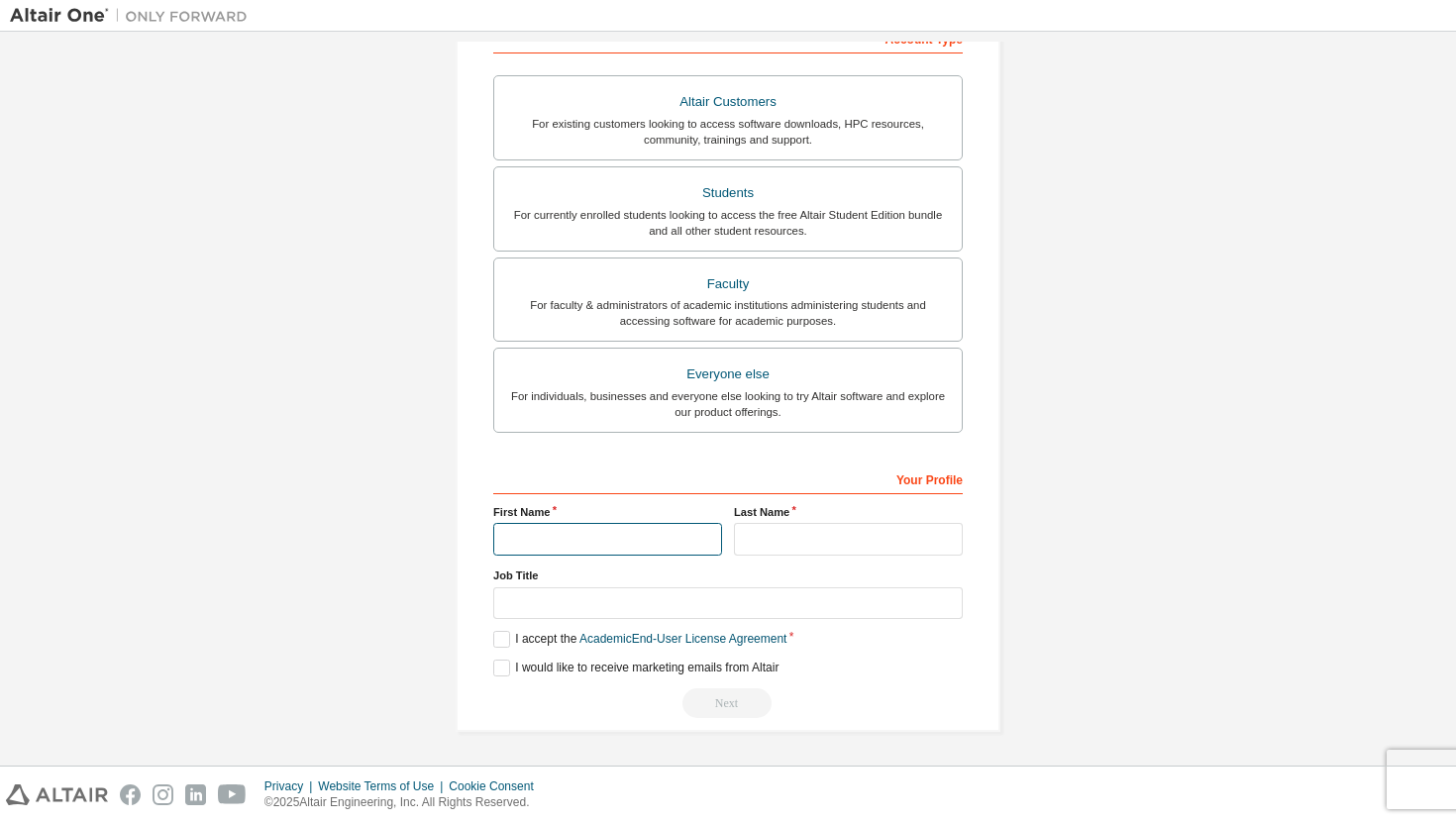 click at bounding box center [607, 539] 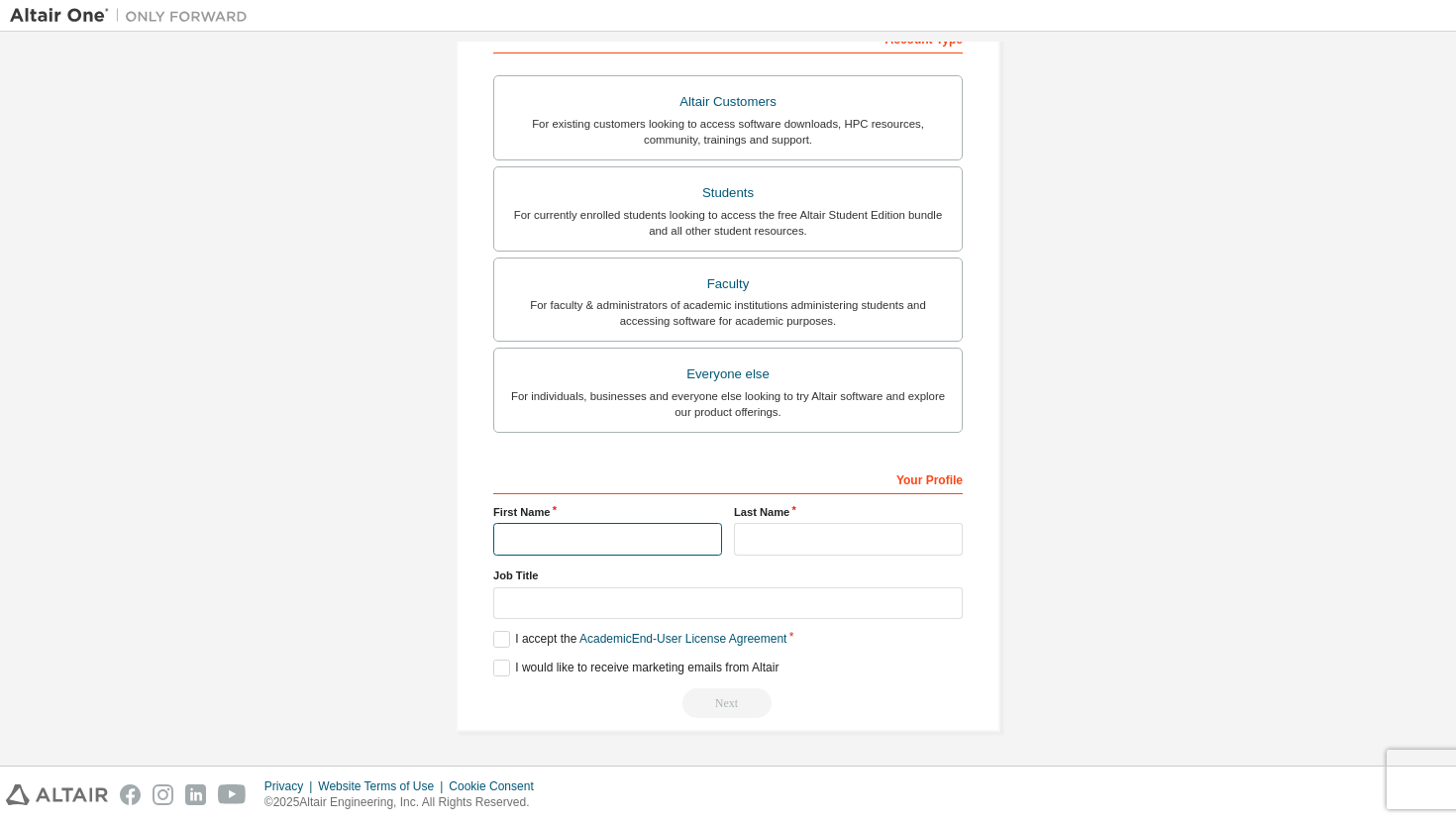 type on "*****" 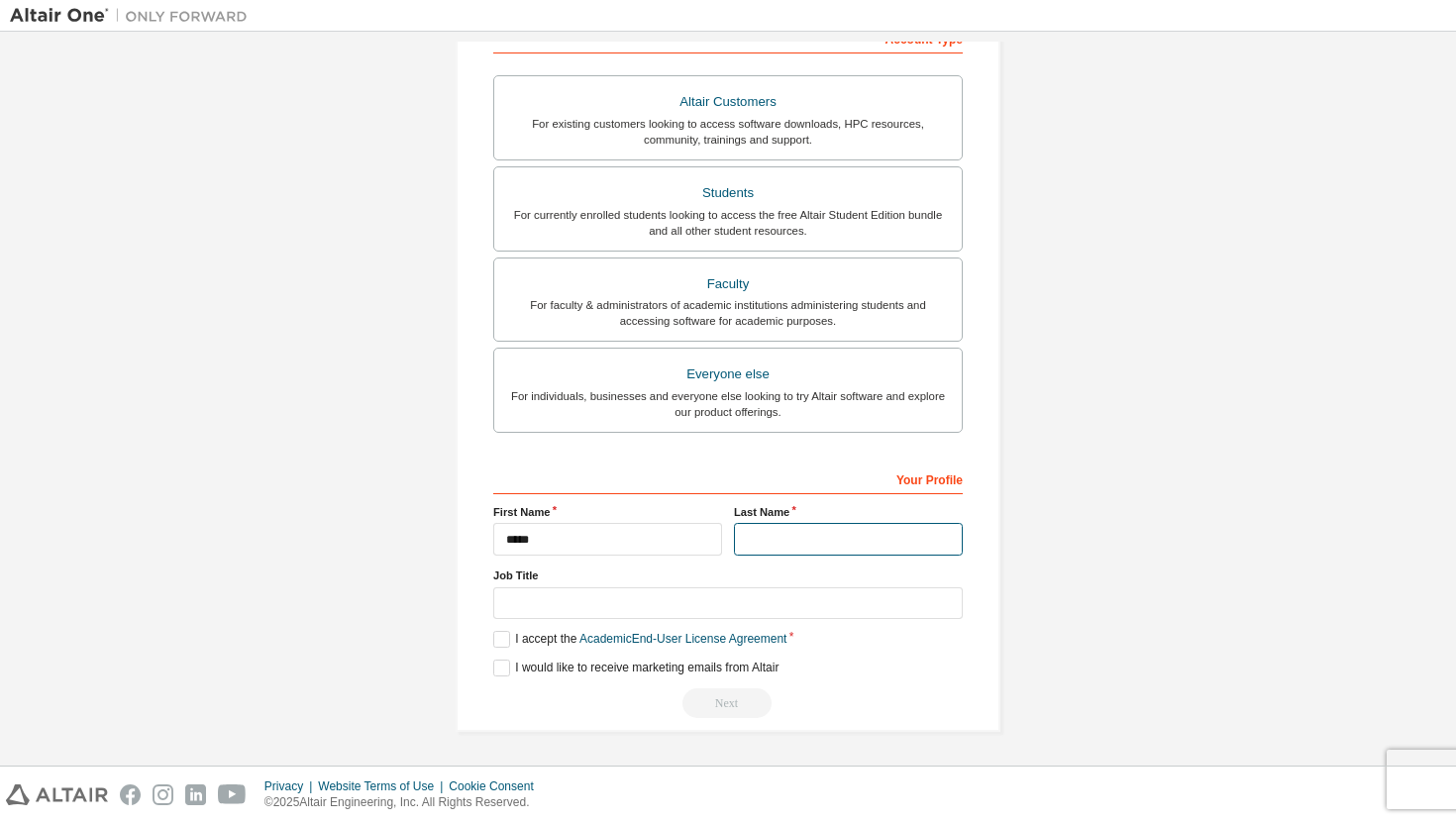 click at bounding box center (848, 539) 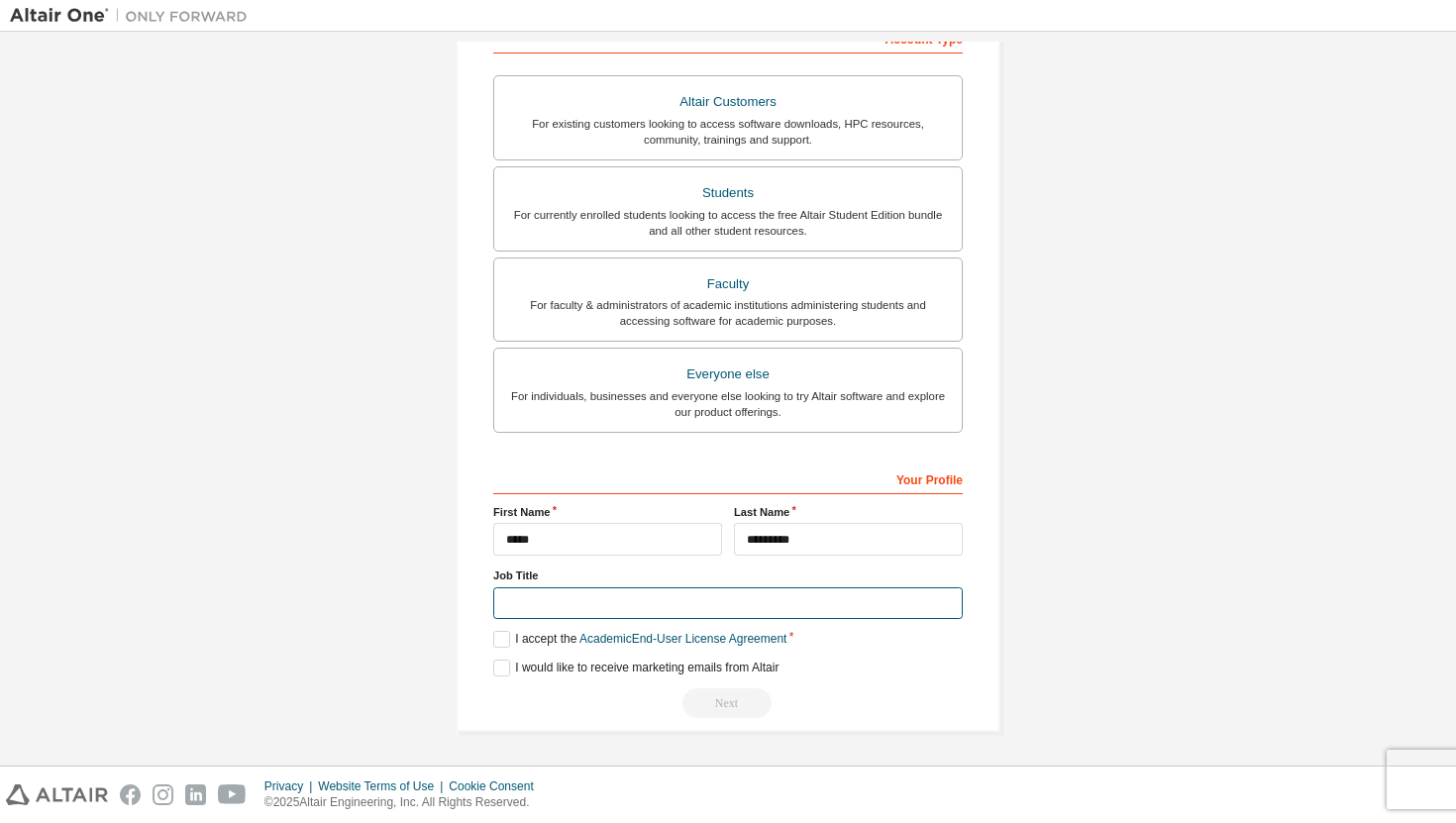 click at bounding box center (728, 603) 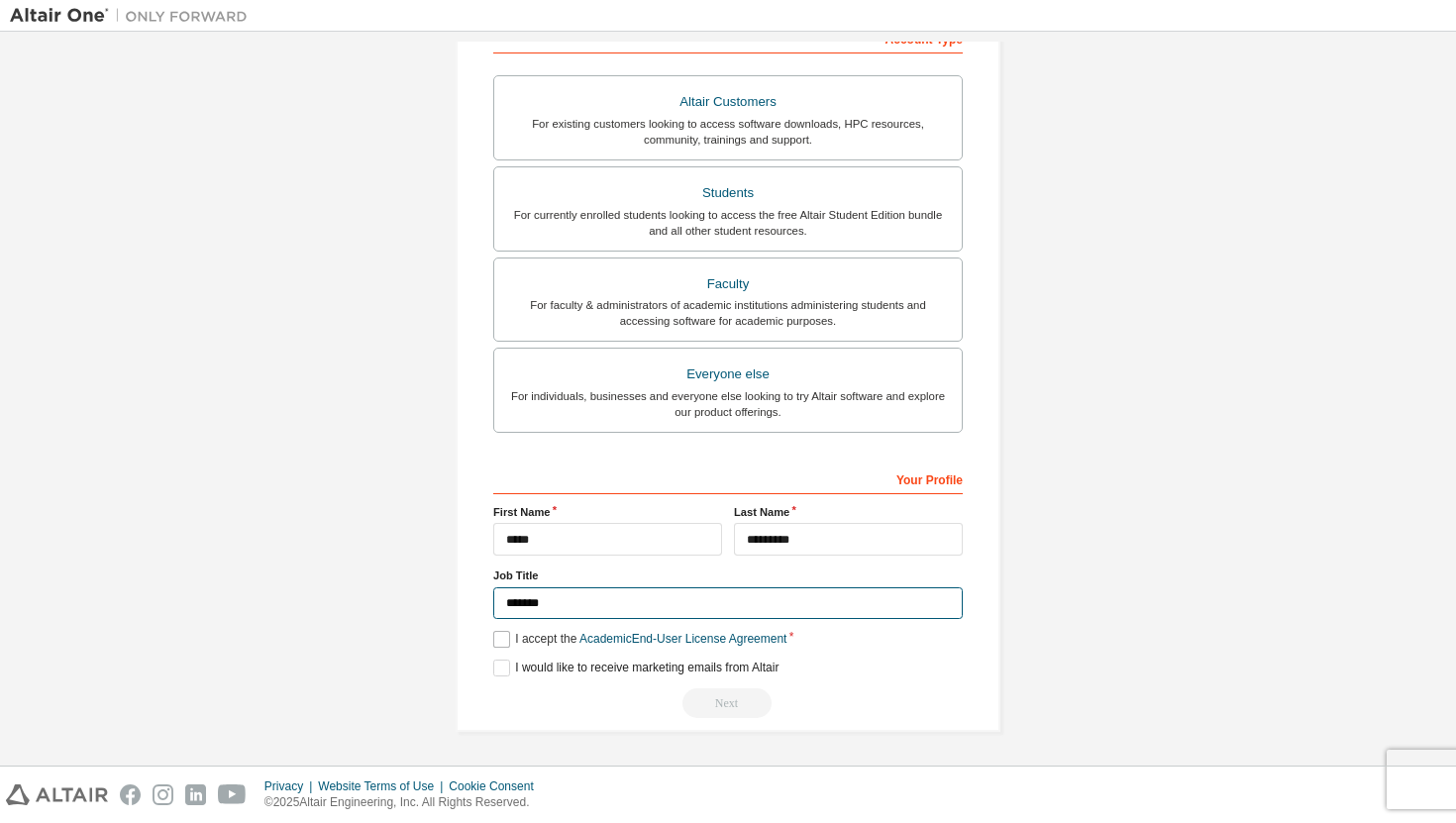 type on "*******" 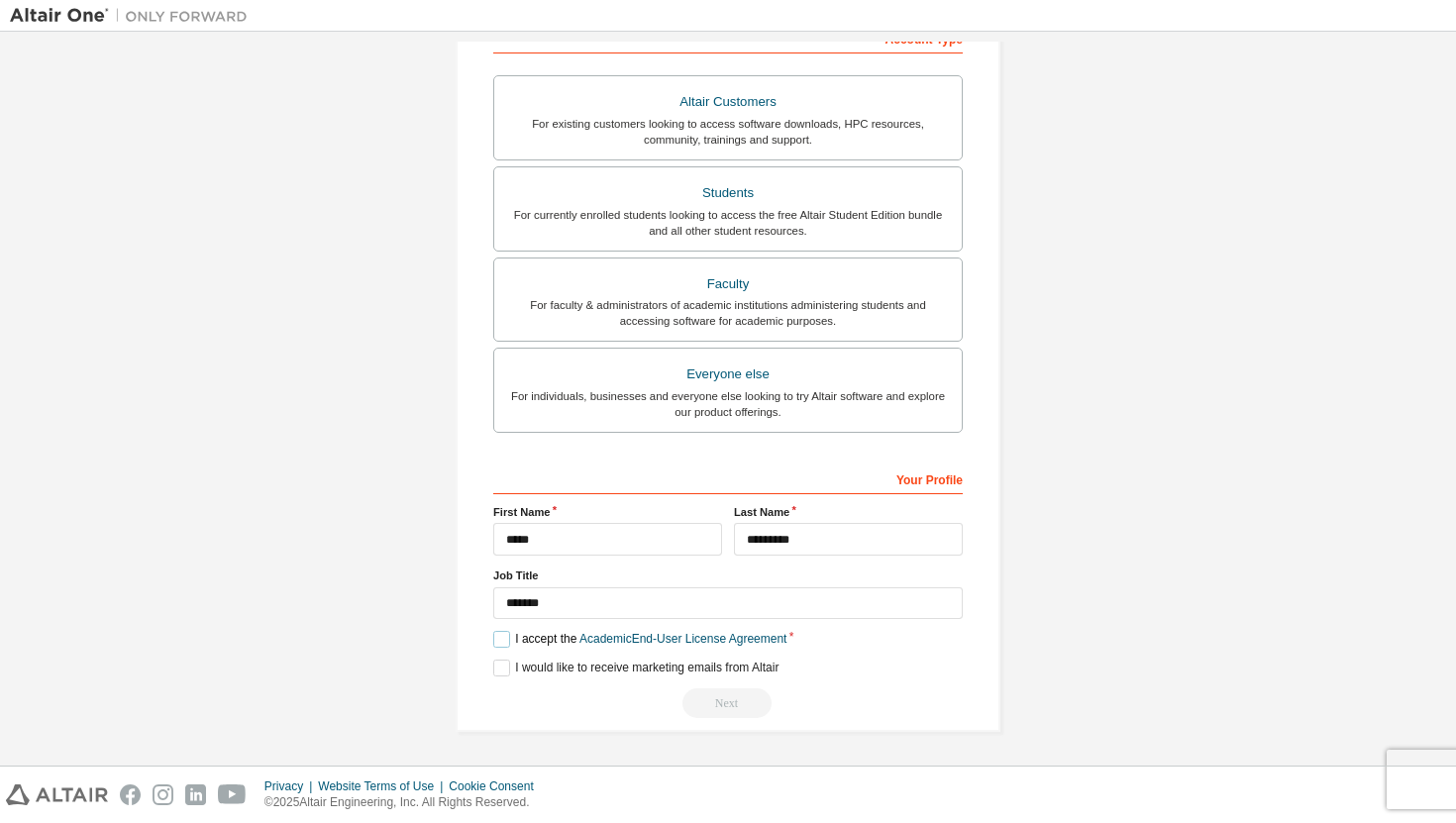 click on "I accept the   Academic   End-User License Agreement" at bounding box center [640, 639] 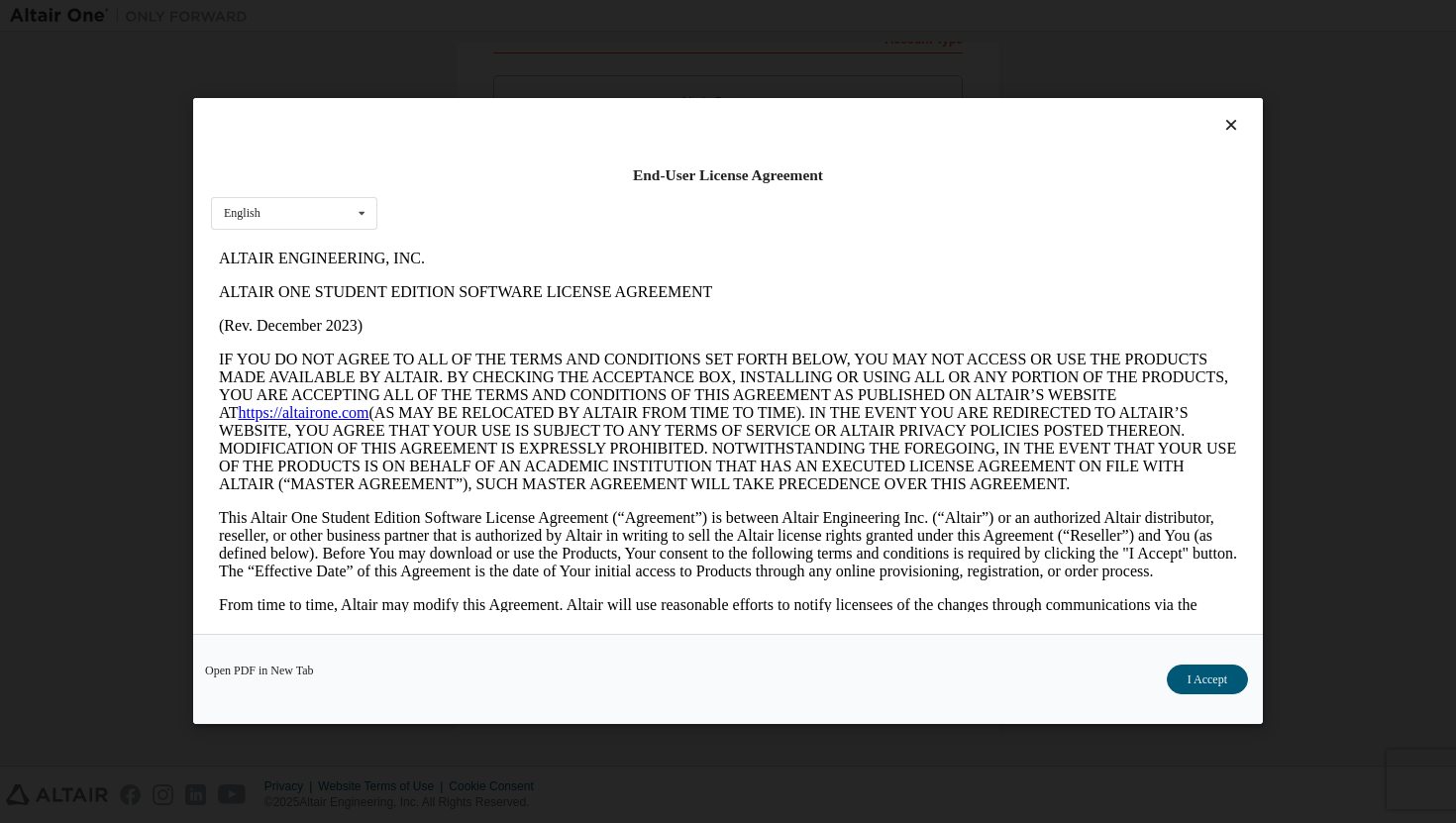 scroll, scrollTop: 0, scrollLeft: 0, axis: both 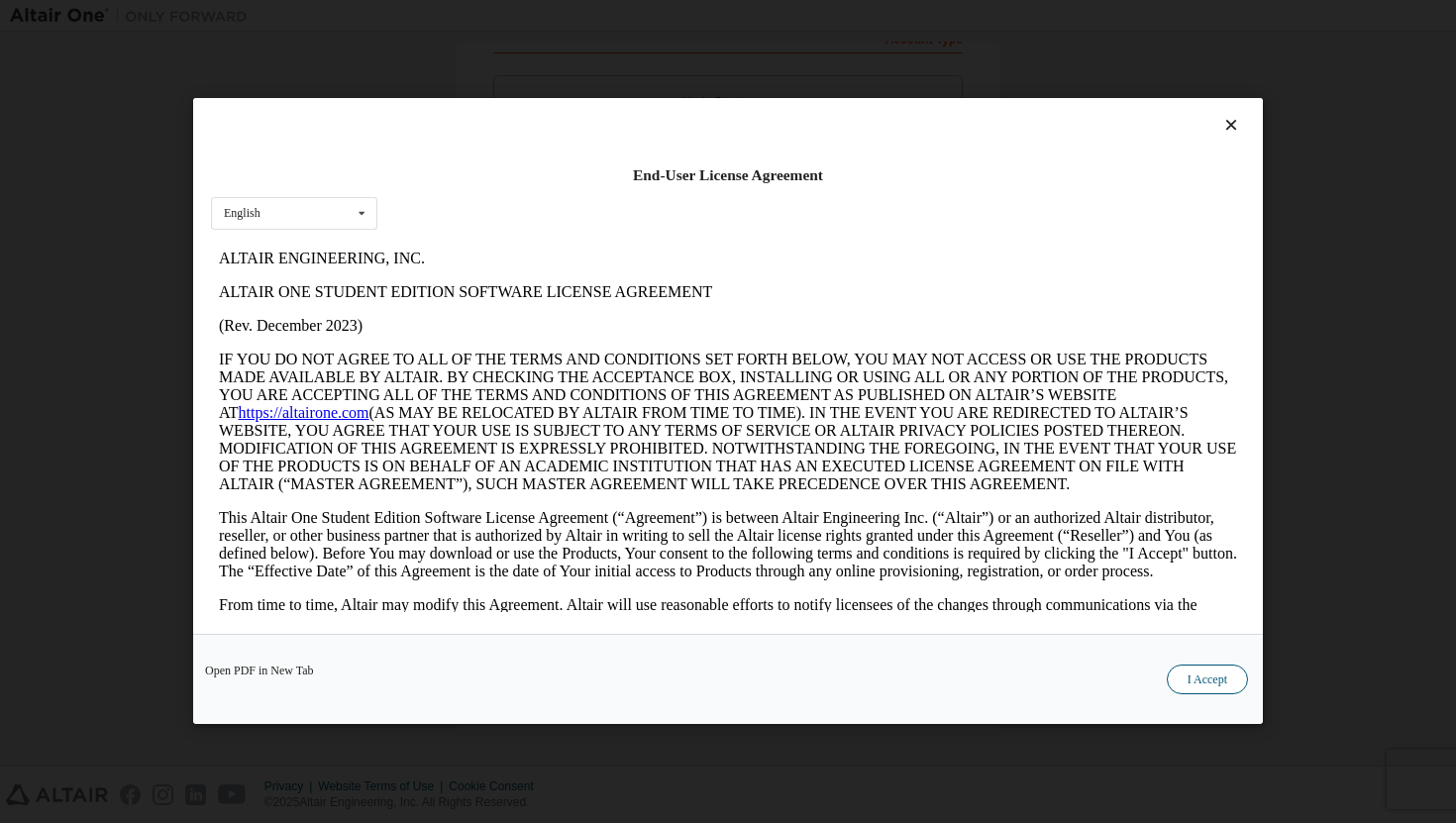 click on "I Accept" at bounding box center (1207, 680) 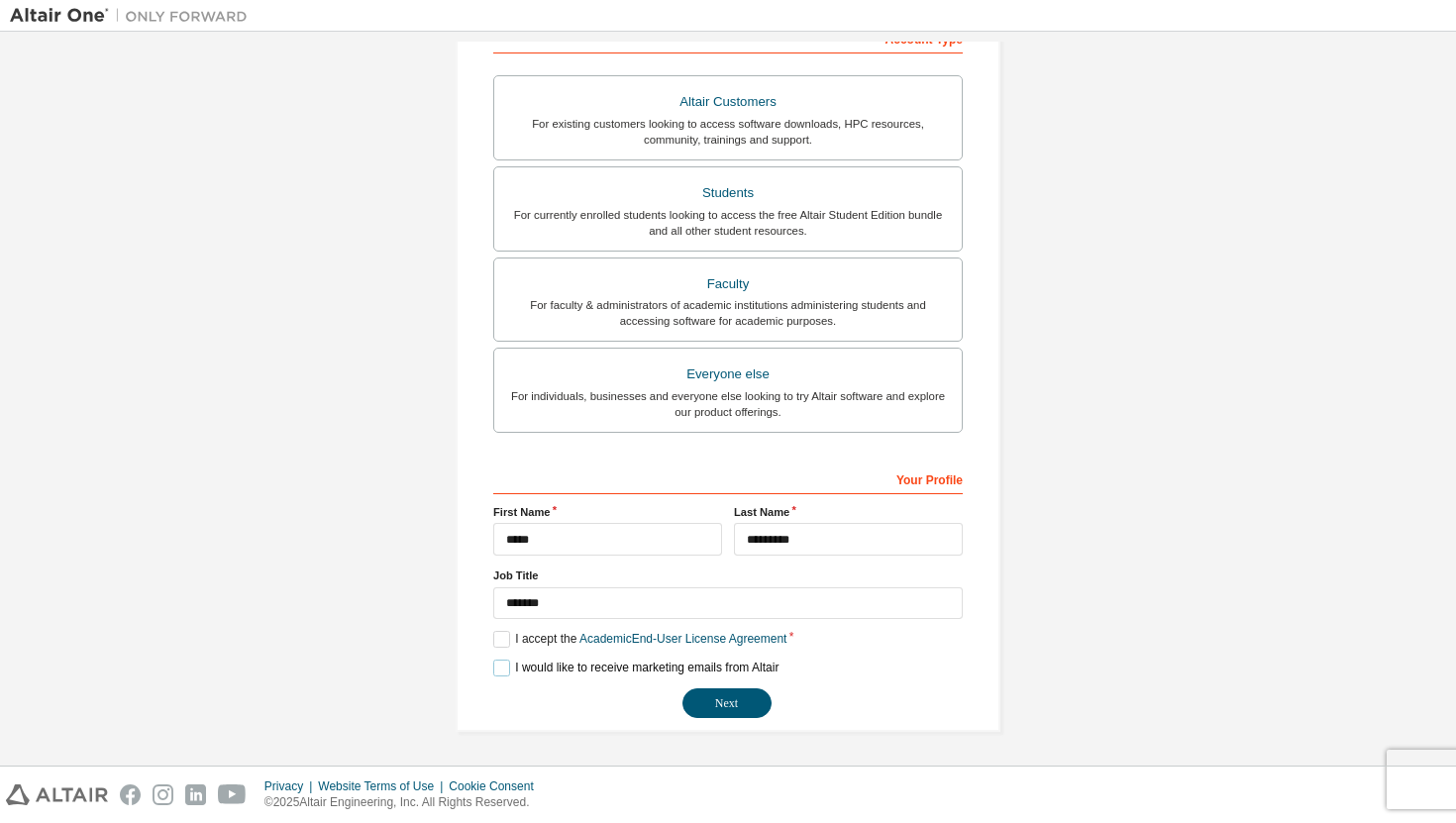 click on "I would like to receive marketing emails from Altair" at bounding box center [636, 668] 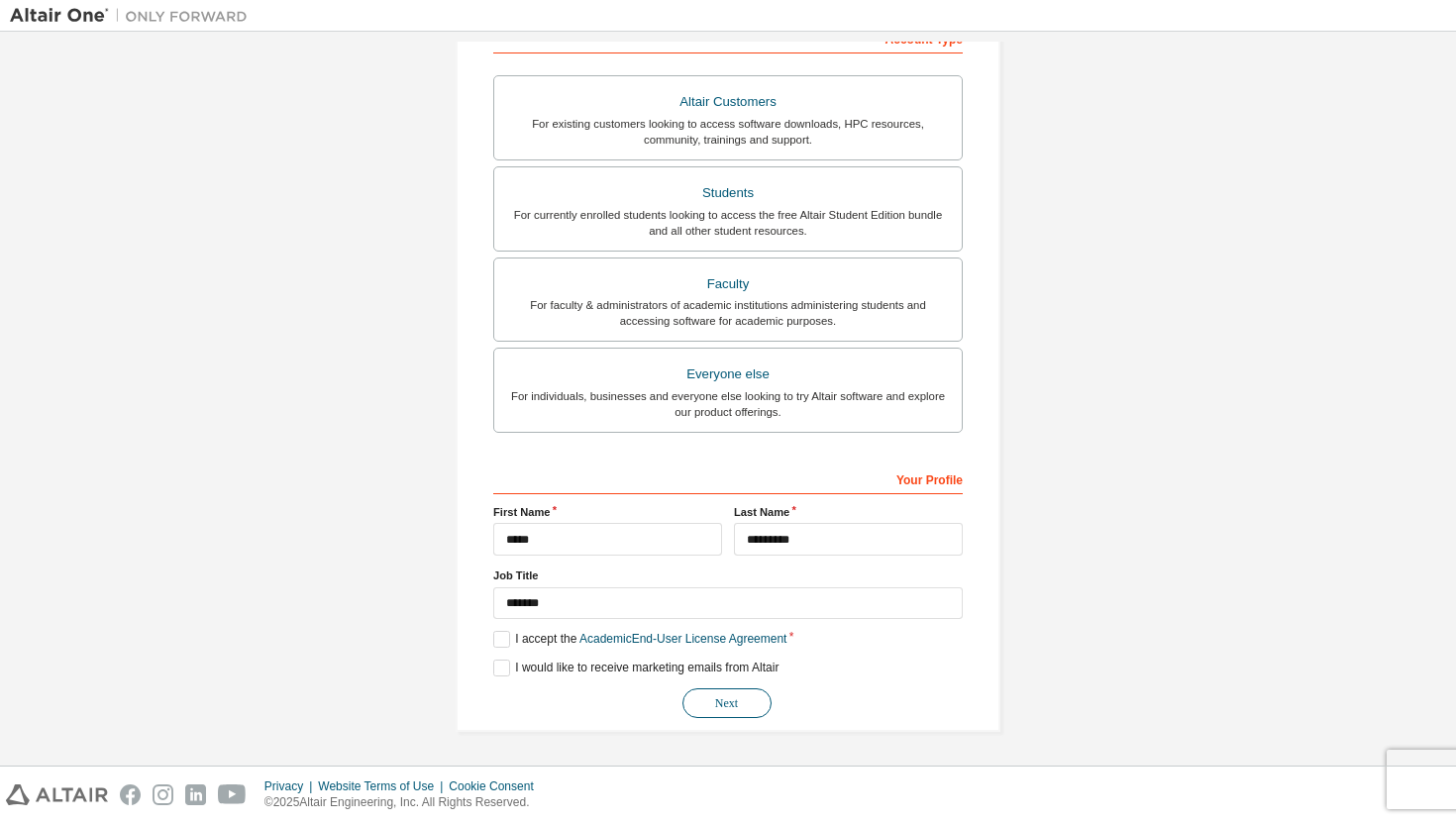 click on "Next" at bounding box center [727, 703] 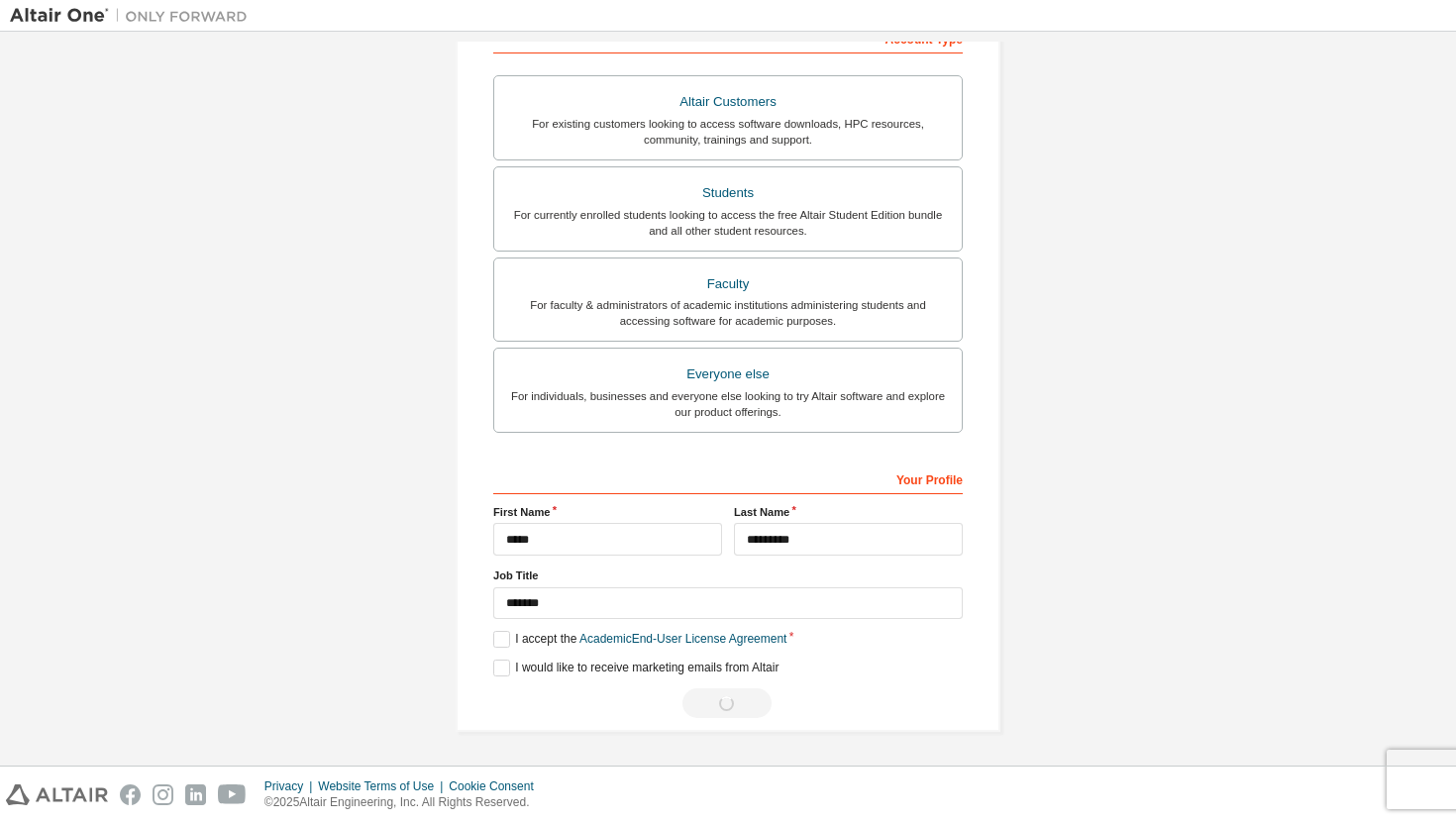 scroll, scrollTop: 0, scrollLeft: 0, axis: both 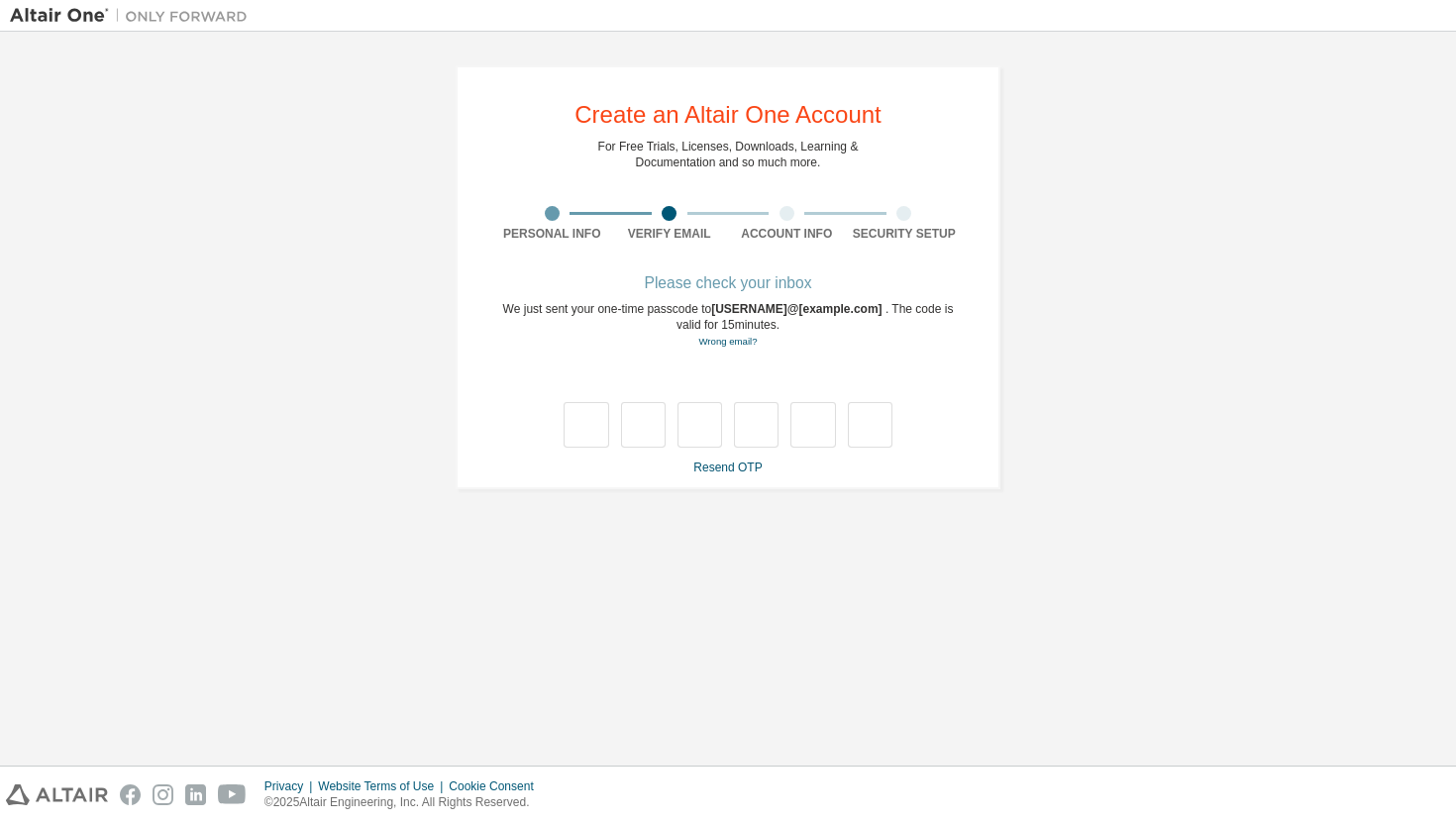 type on "*" 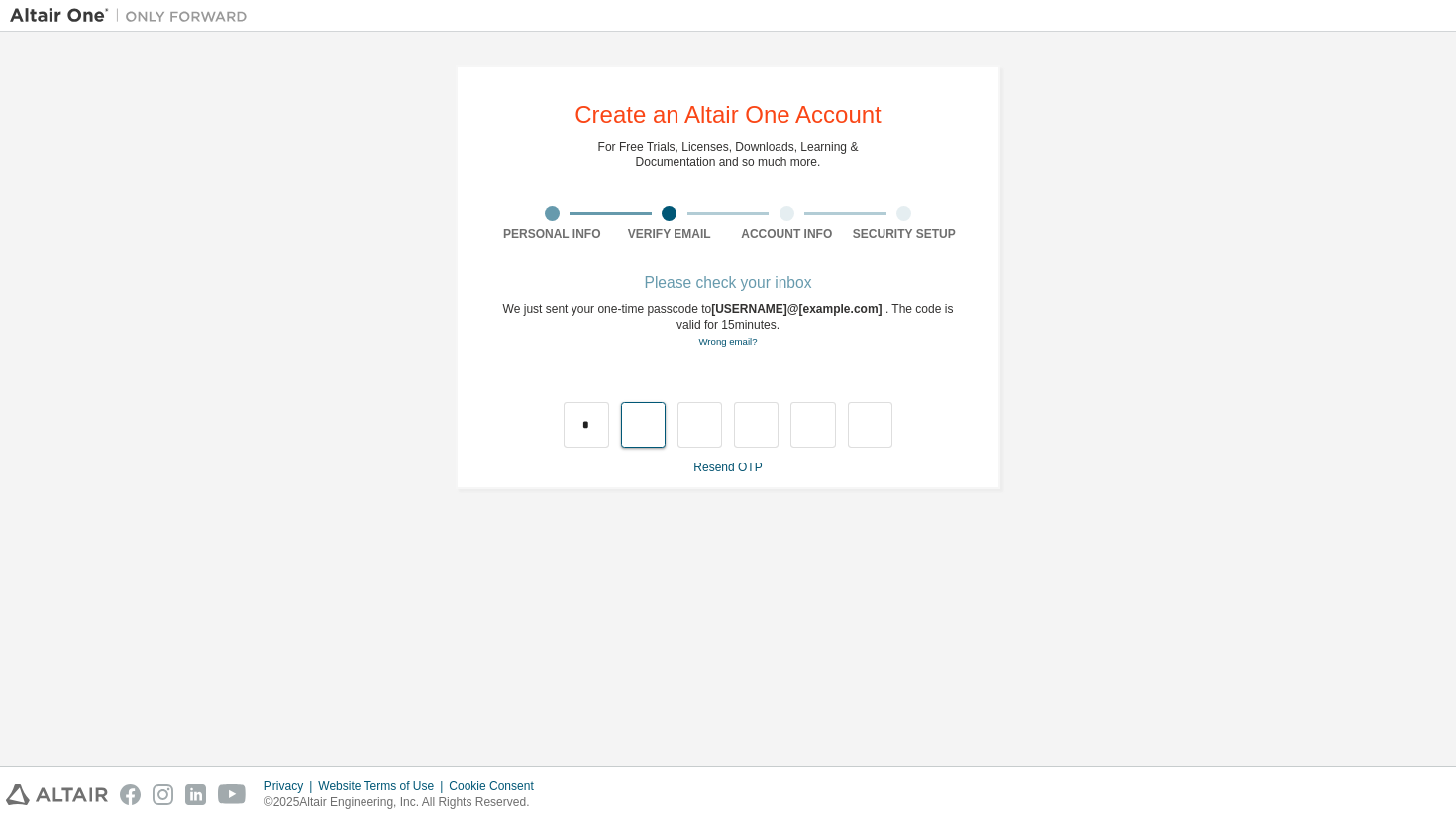type on "*" 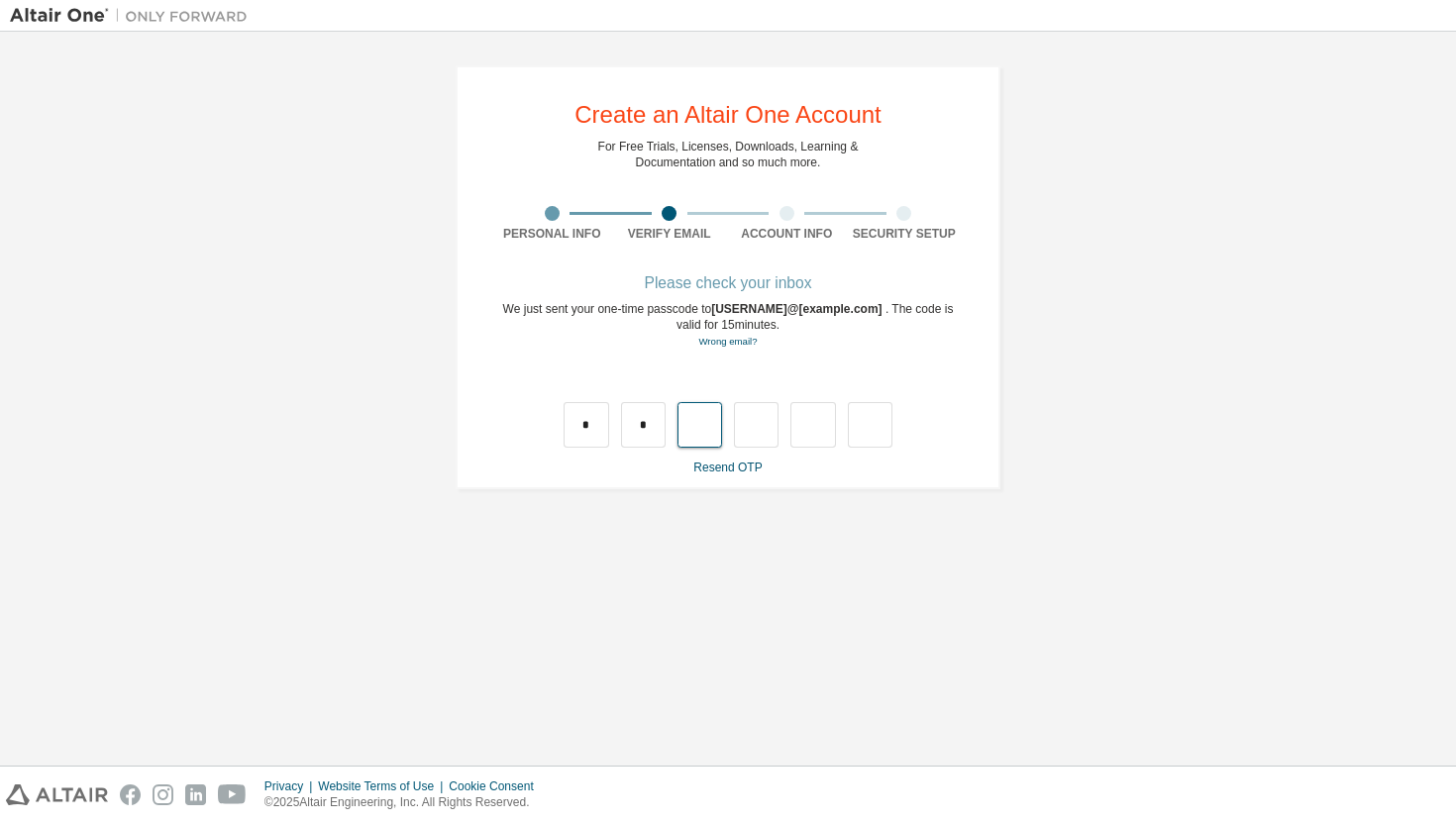type on "*" 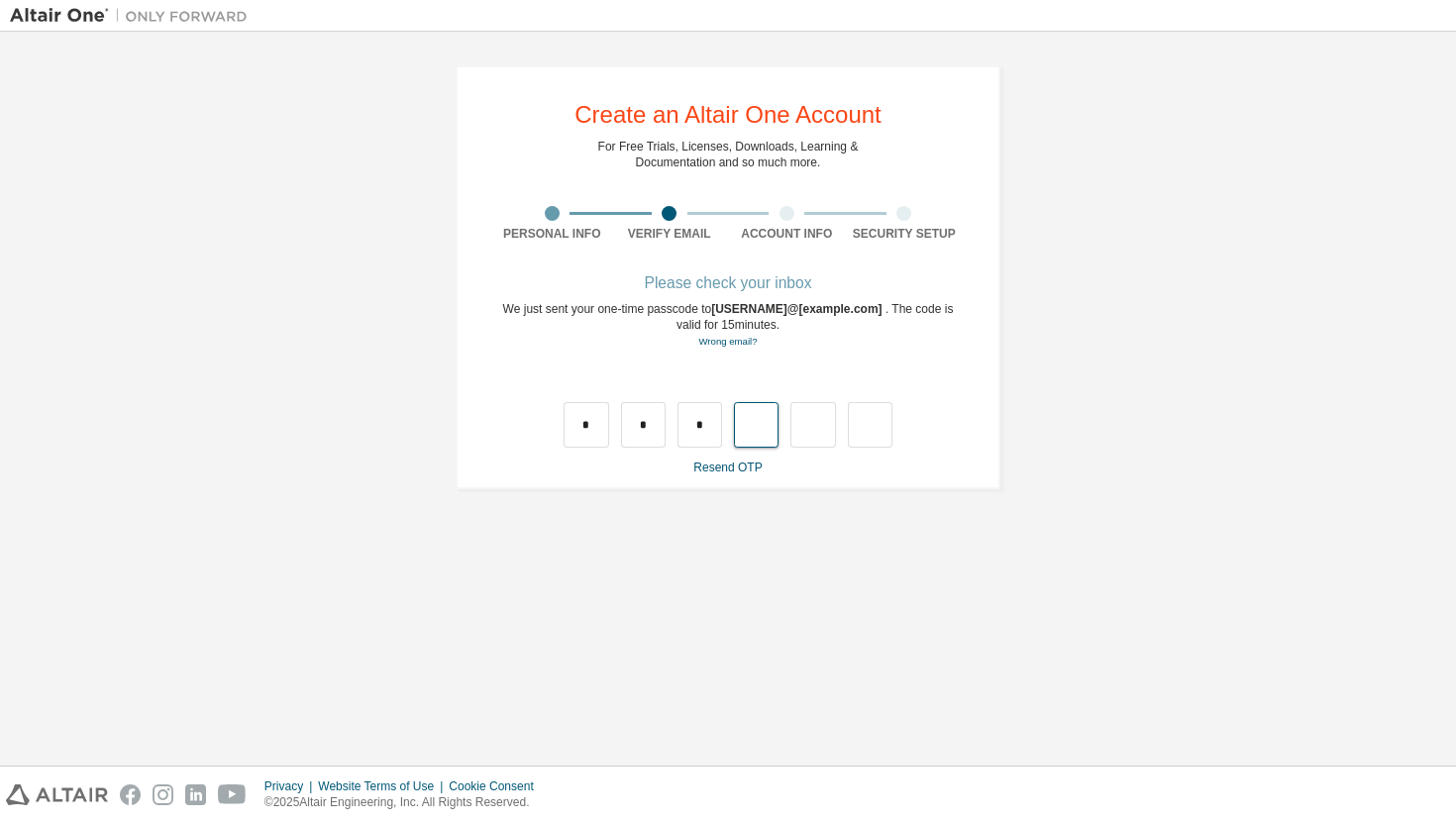 type on "*" 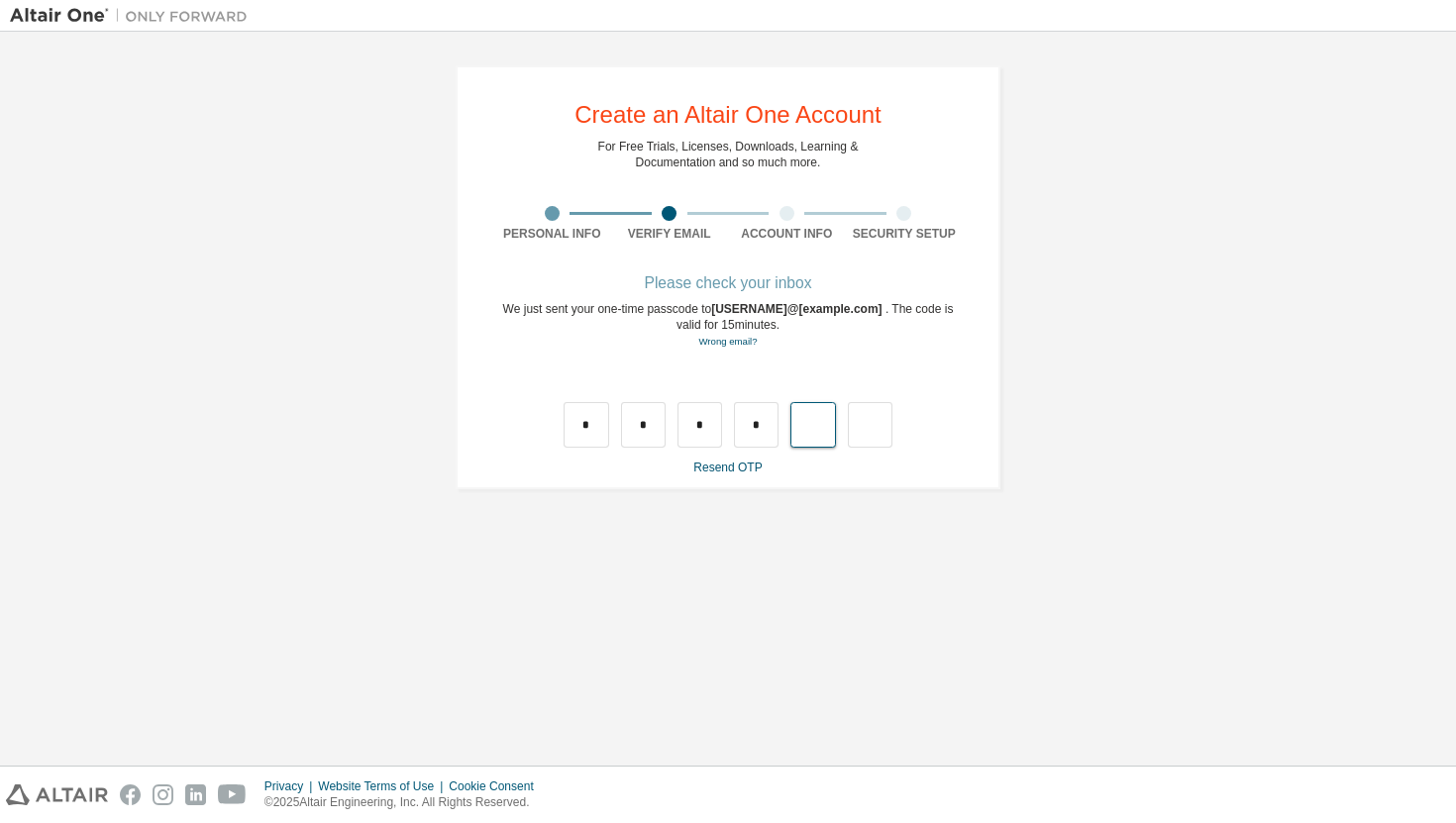 type on "*" 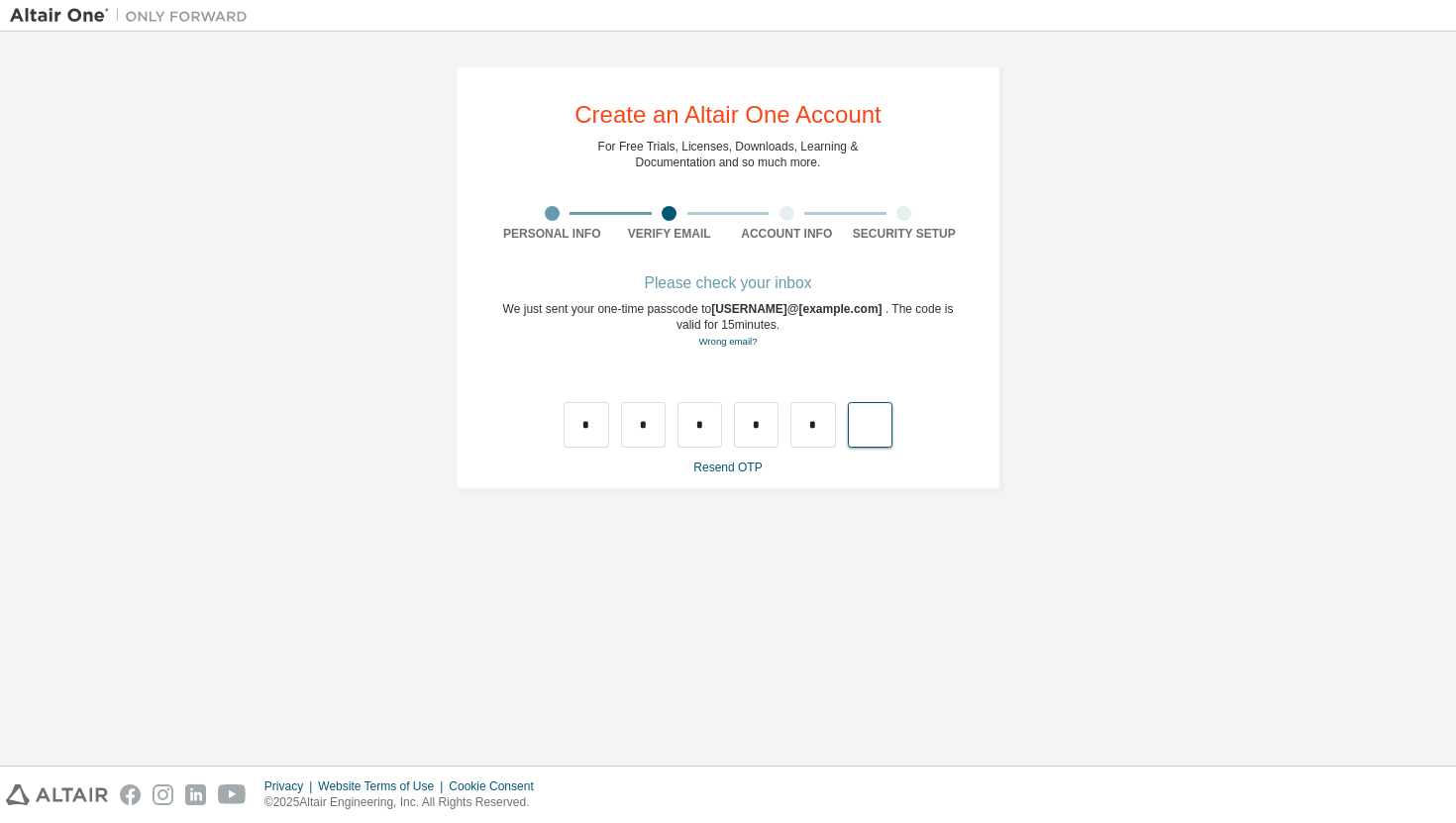 type on "*" 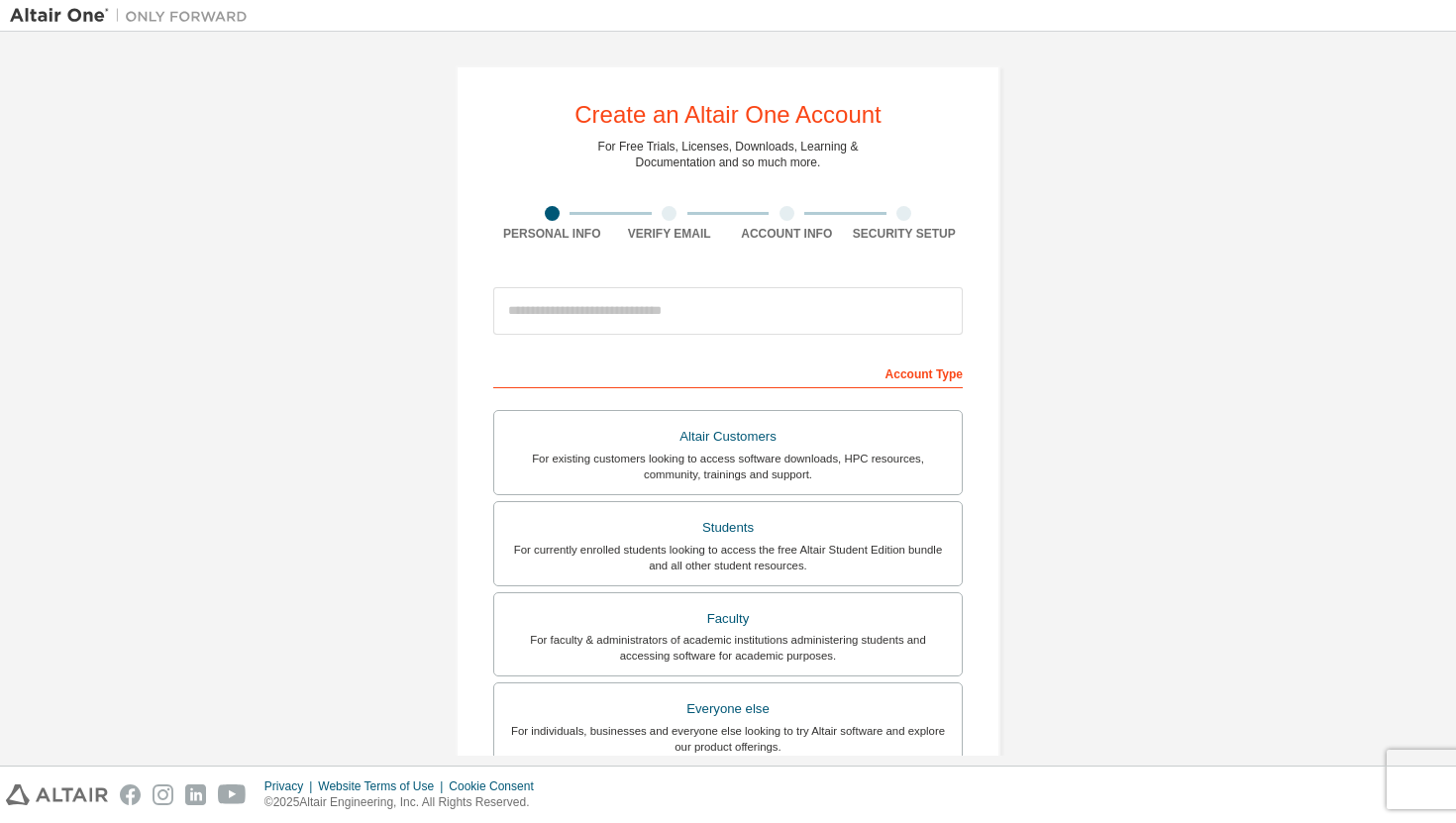 scroll, scrollTop: 0, scrollLeft: 0, axis: both 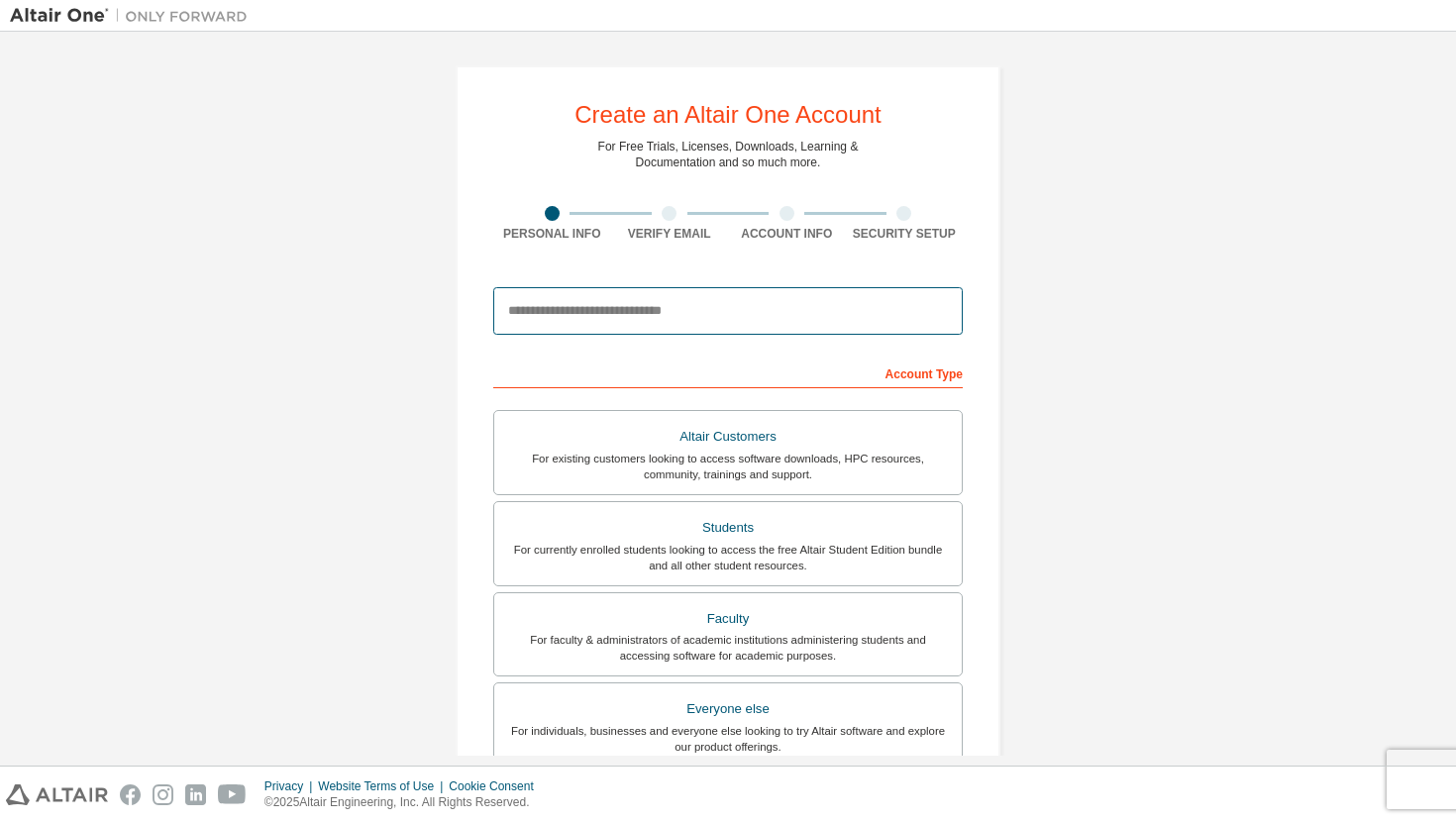 click at bounding box center [728, 311] 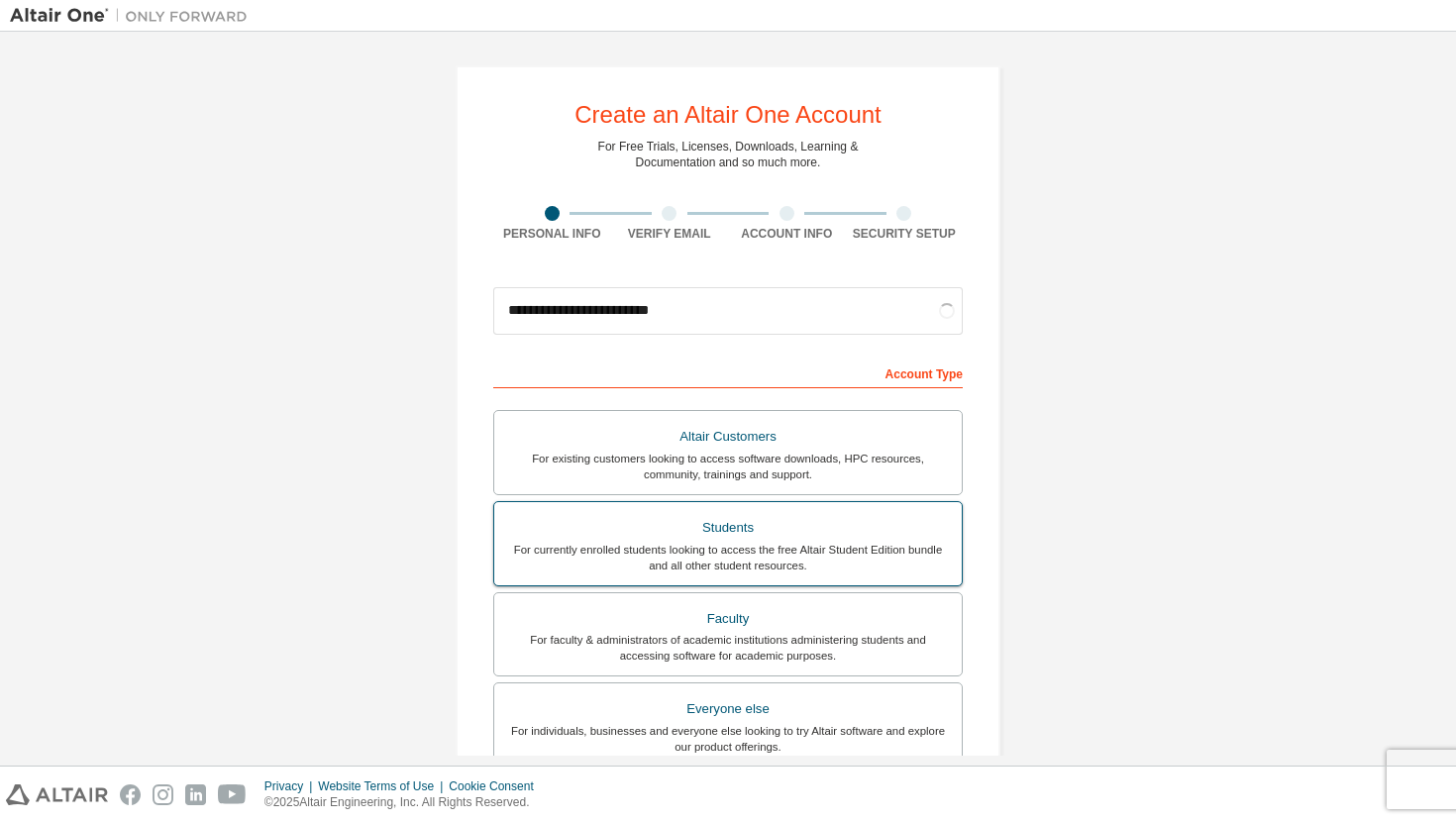 click on "Students" at bounding box center (728, 528) 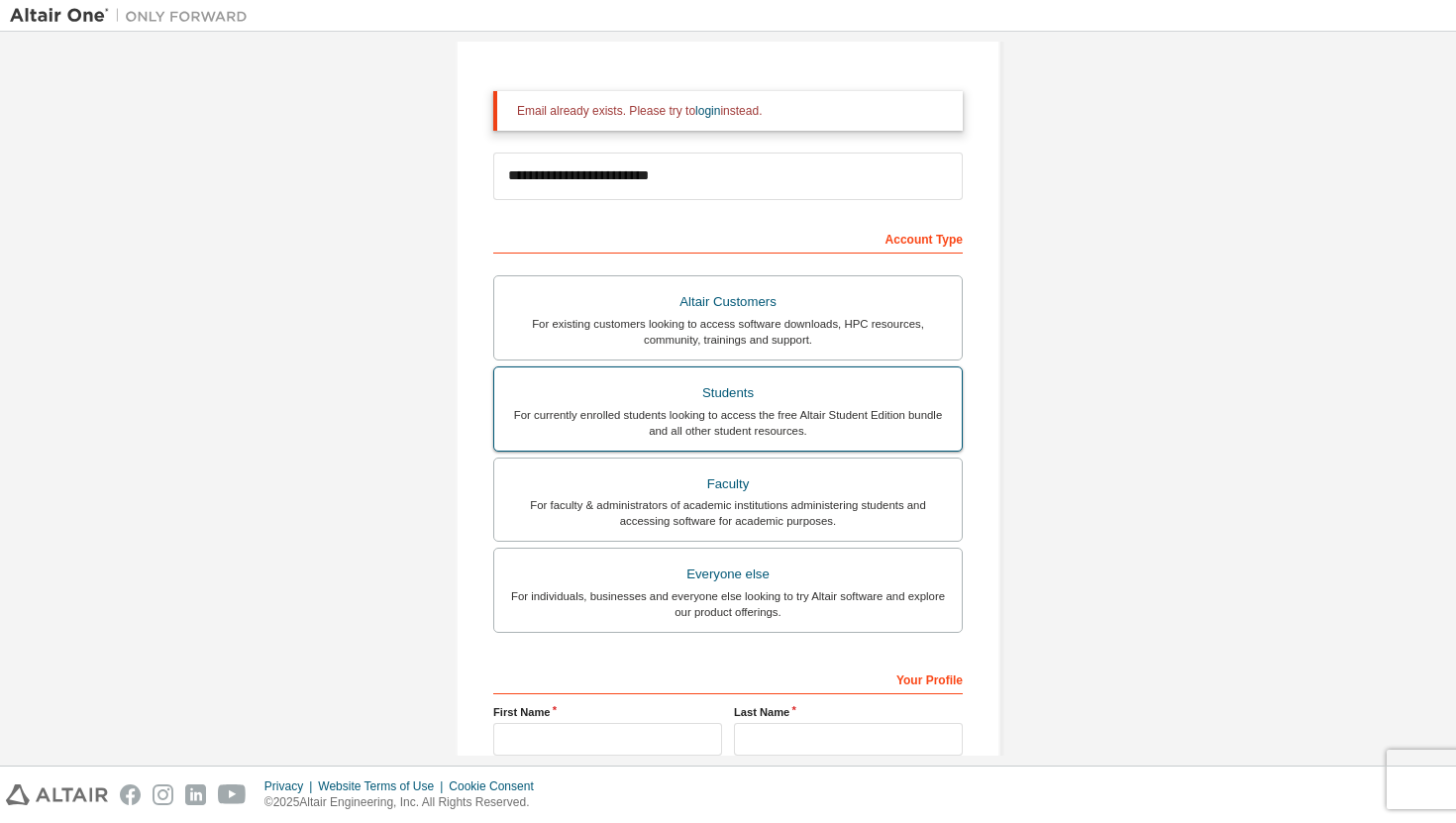 scroll, scrollTop: 397, scrollLeft: 0, axis: vertical 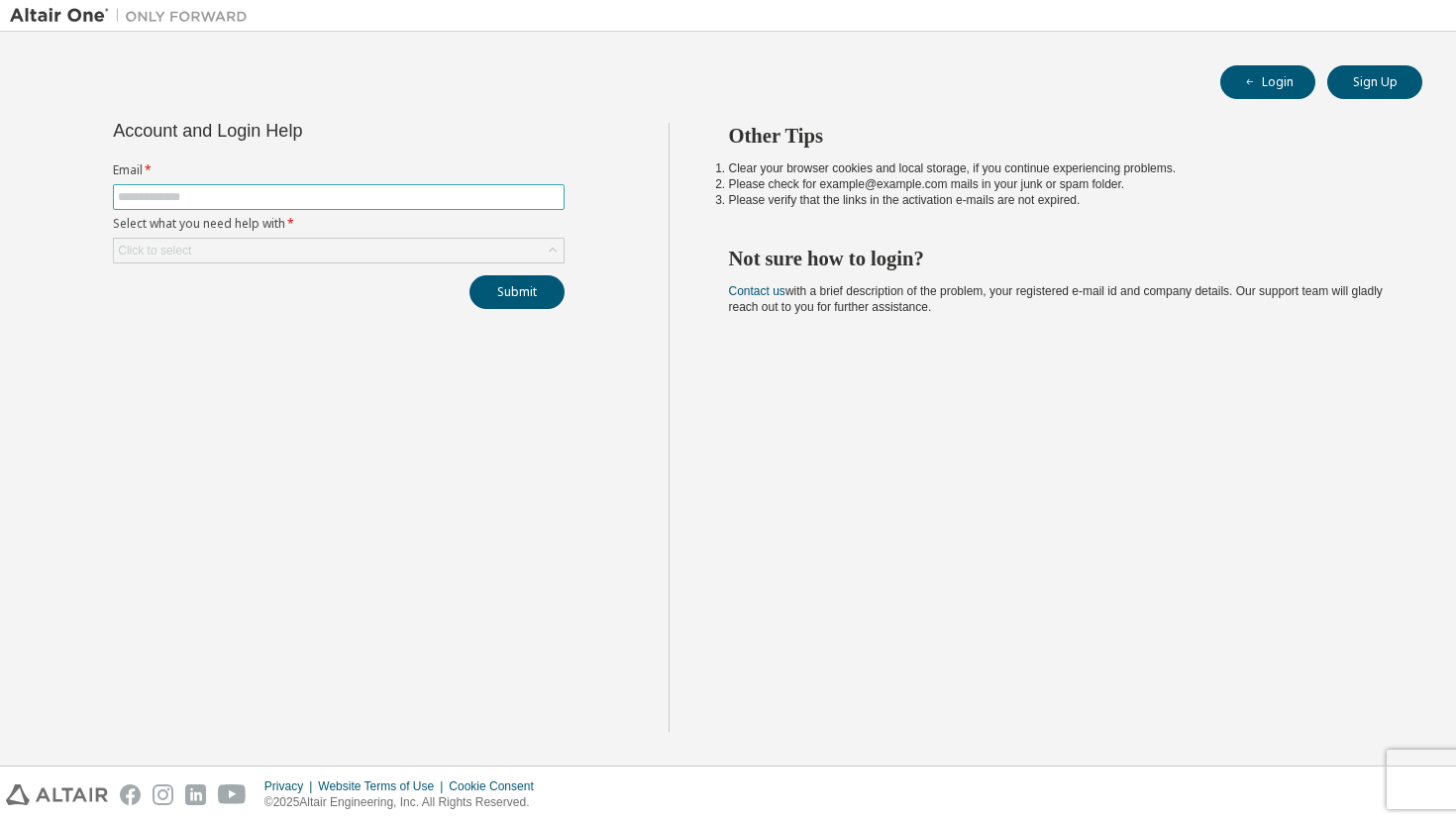 click at bounding box center (339, 197) 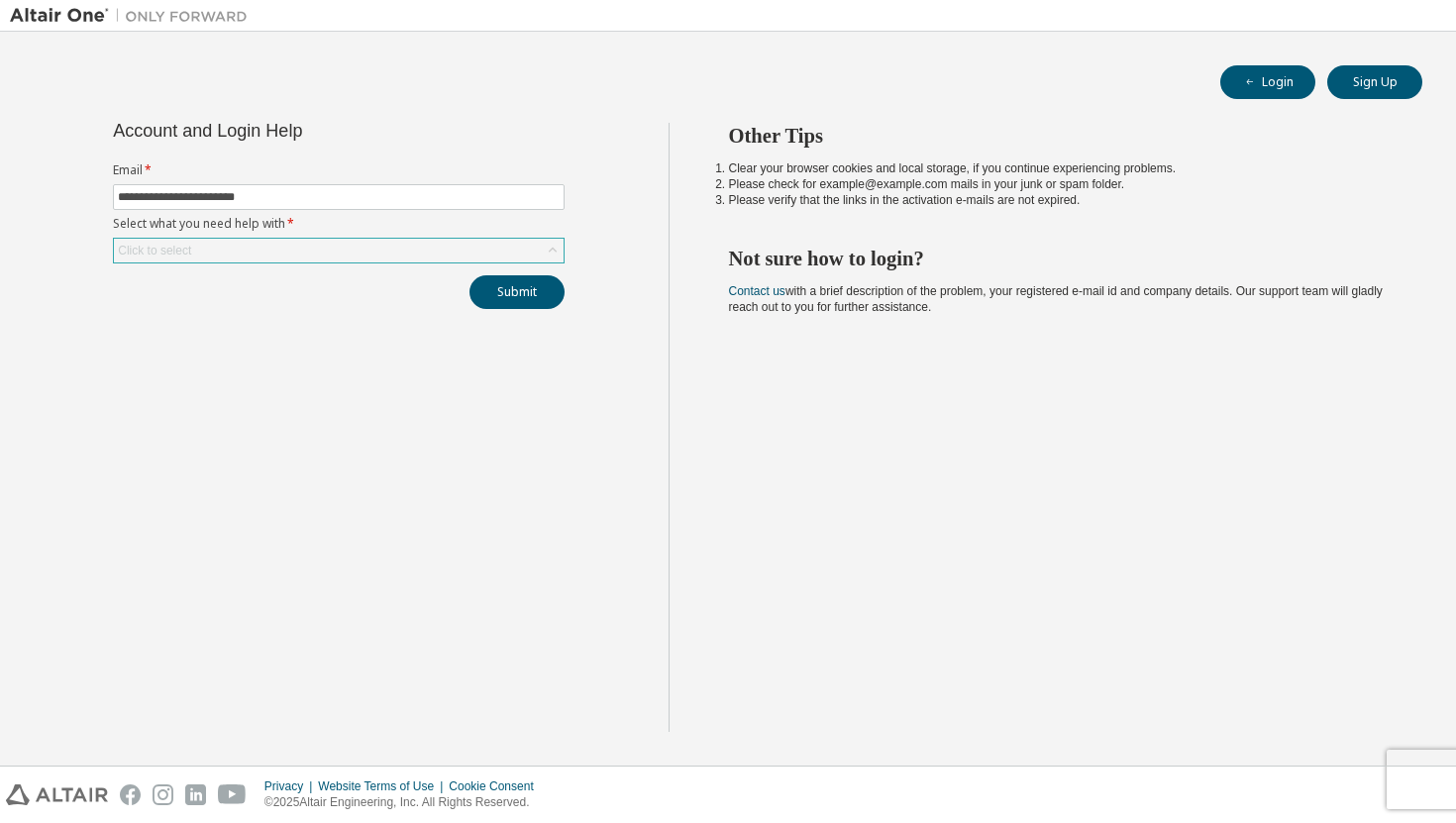 click on "Click to select" at bounding box center [339, 251] 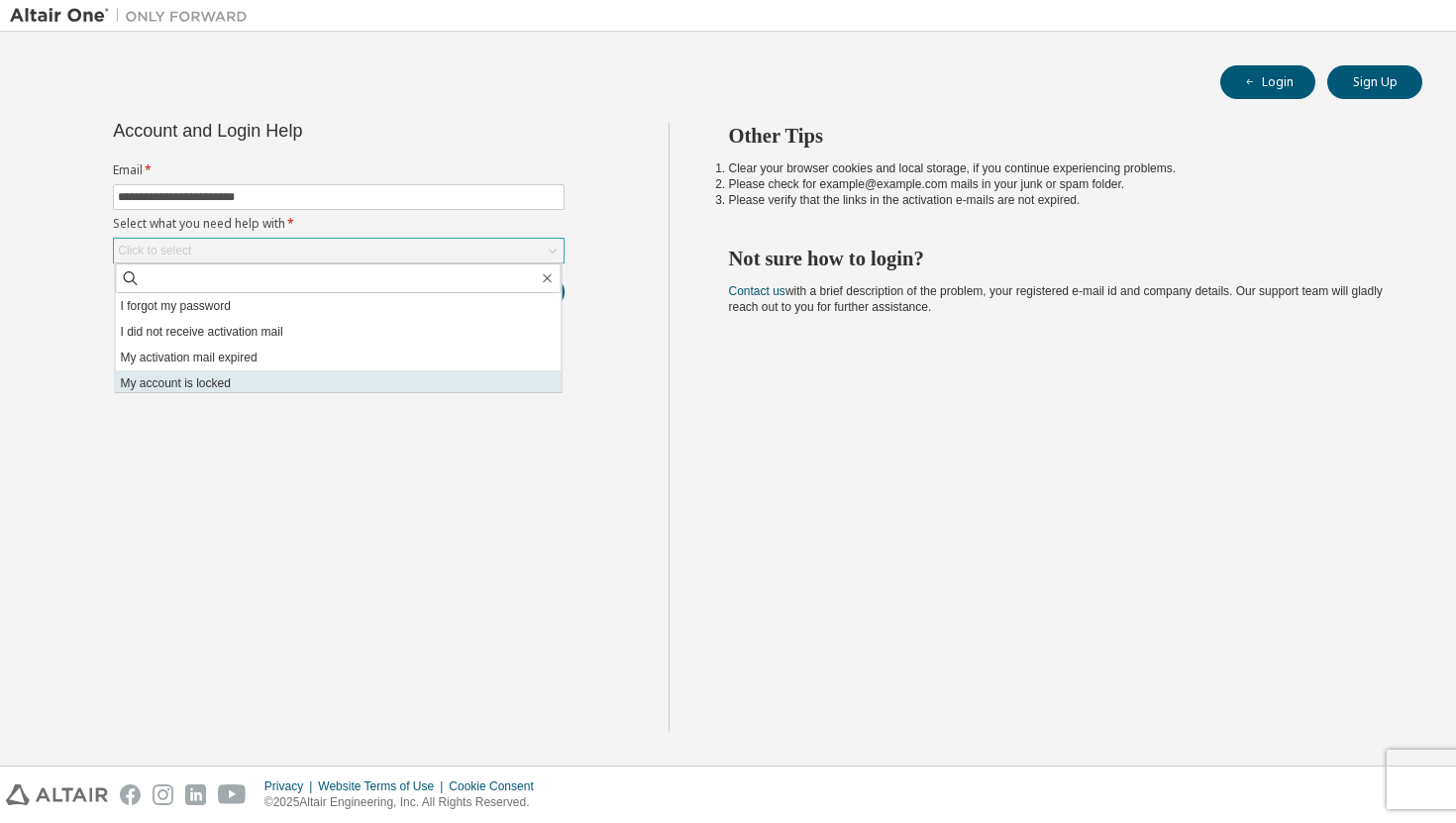 click on "My account is locked" at bounding box center [339, 383] 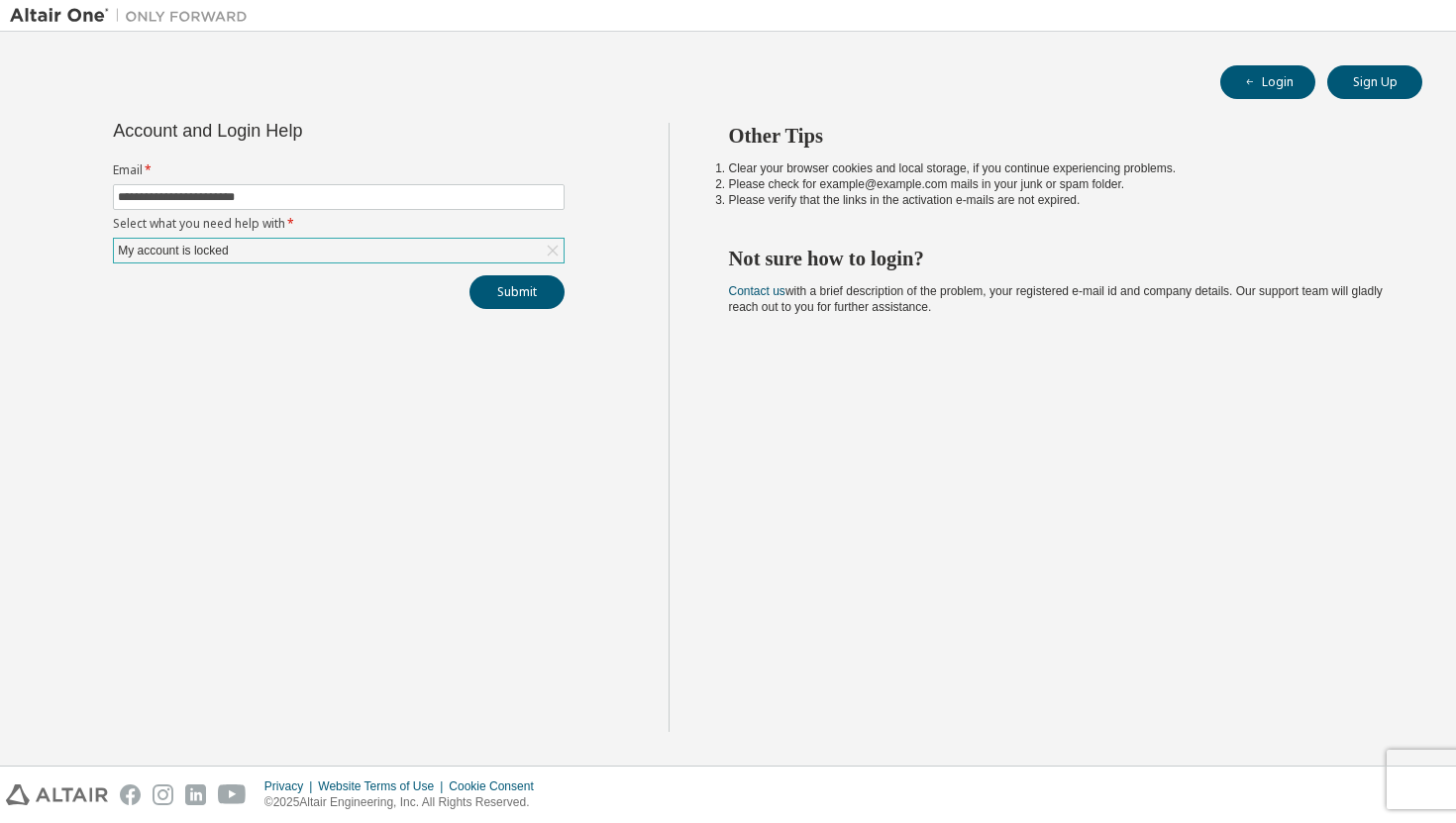 click on "My account is locked" at bounding box center (339, 251) 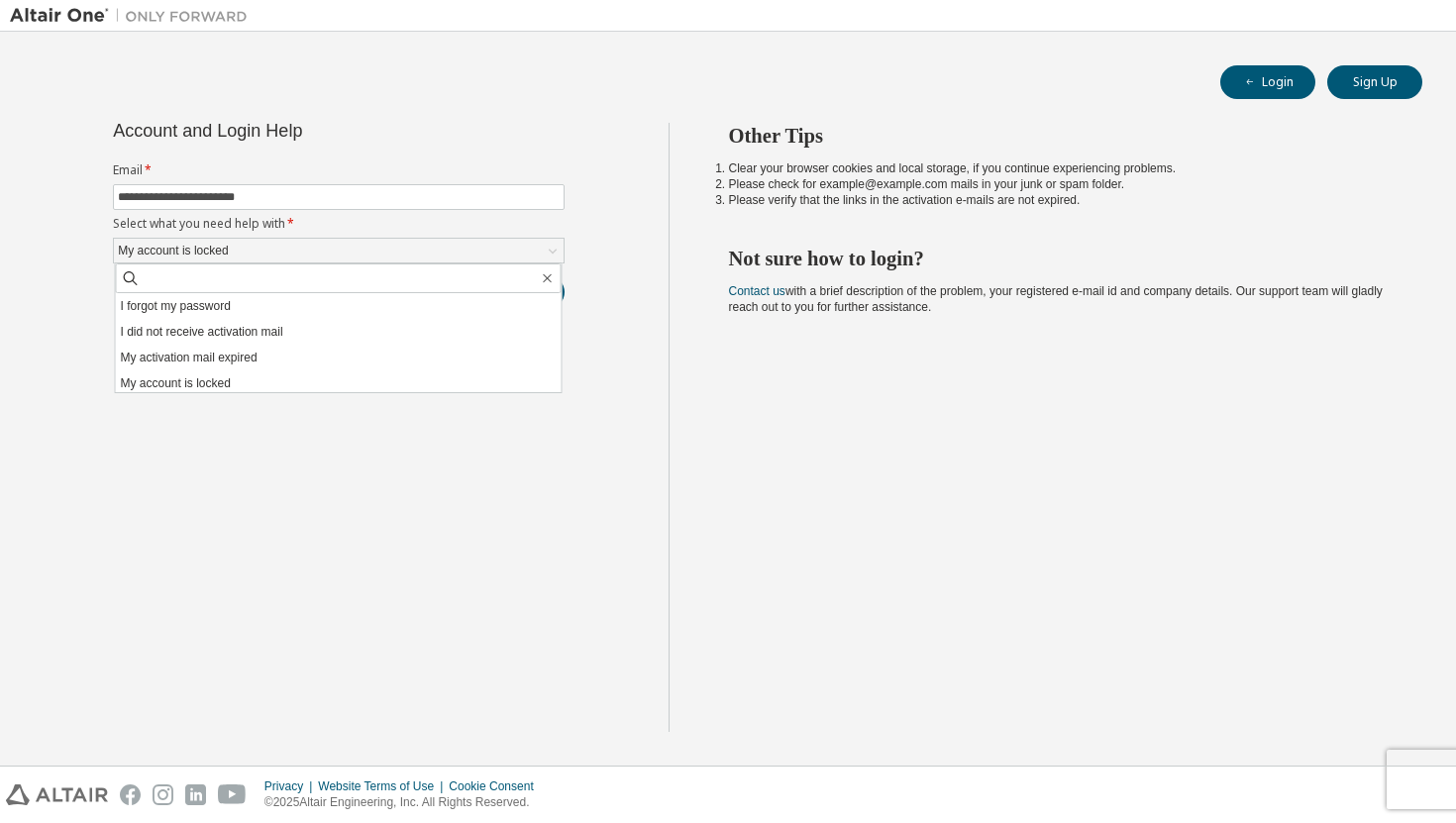 click on "**********" at bounding box center (339, 427) 